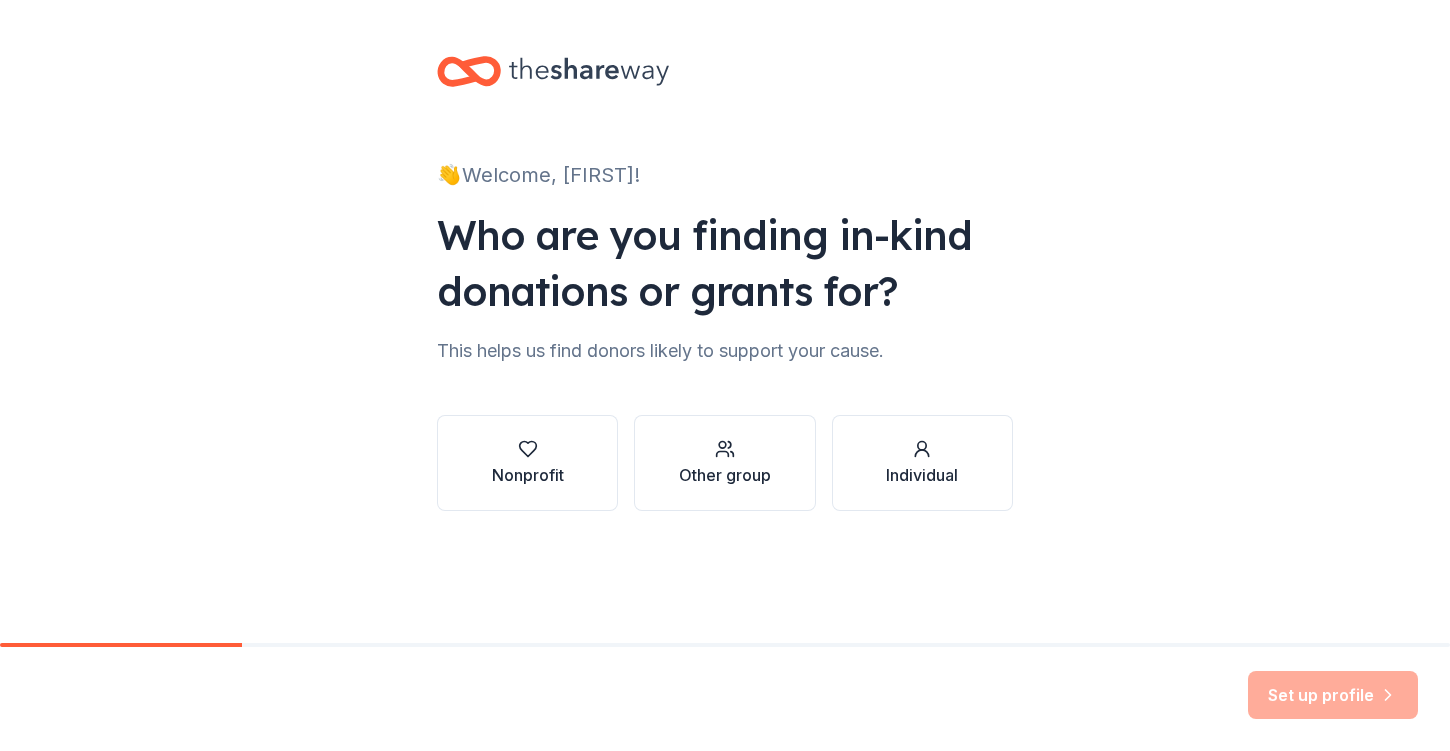 scroll, scrollTop: 0, scrollLeft: 0, axis: both 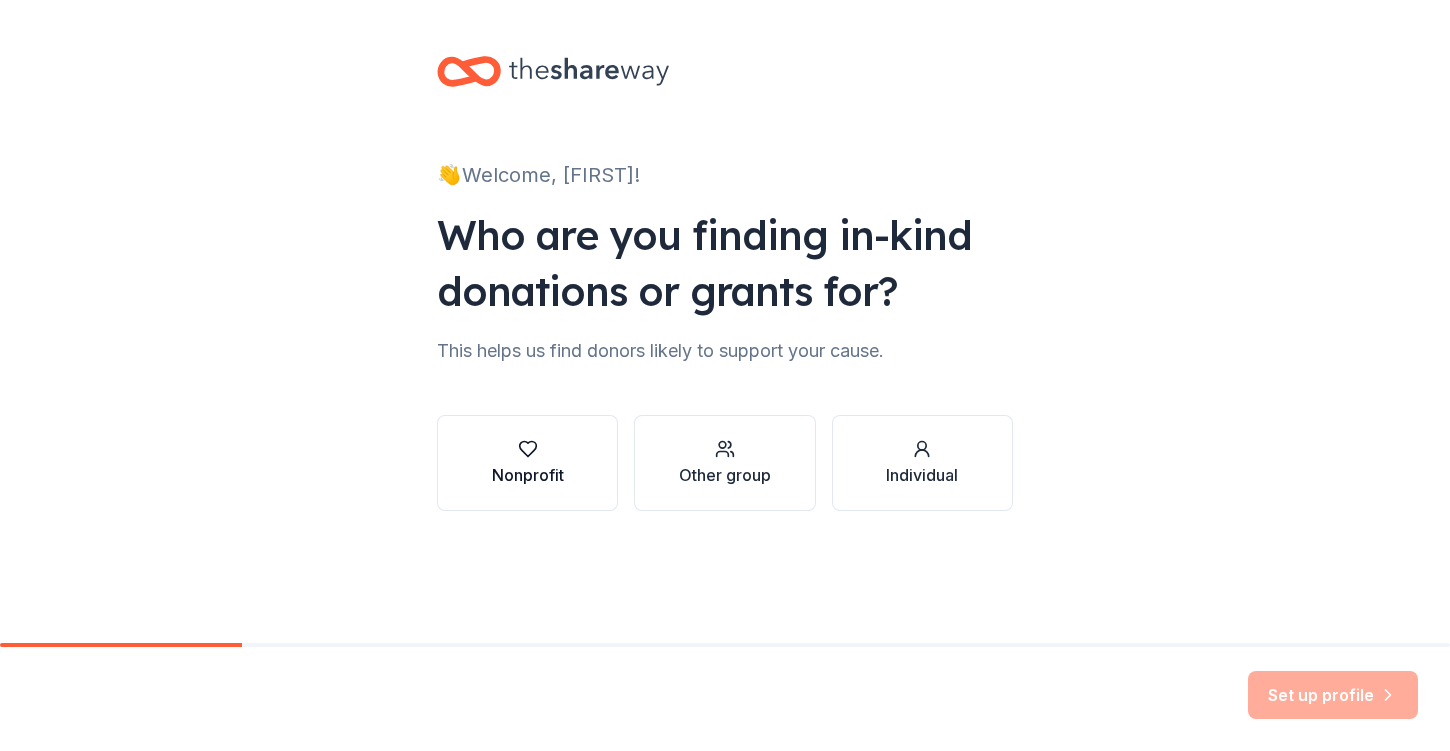 click 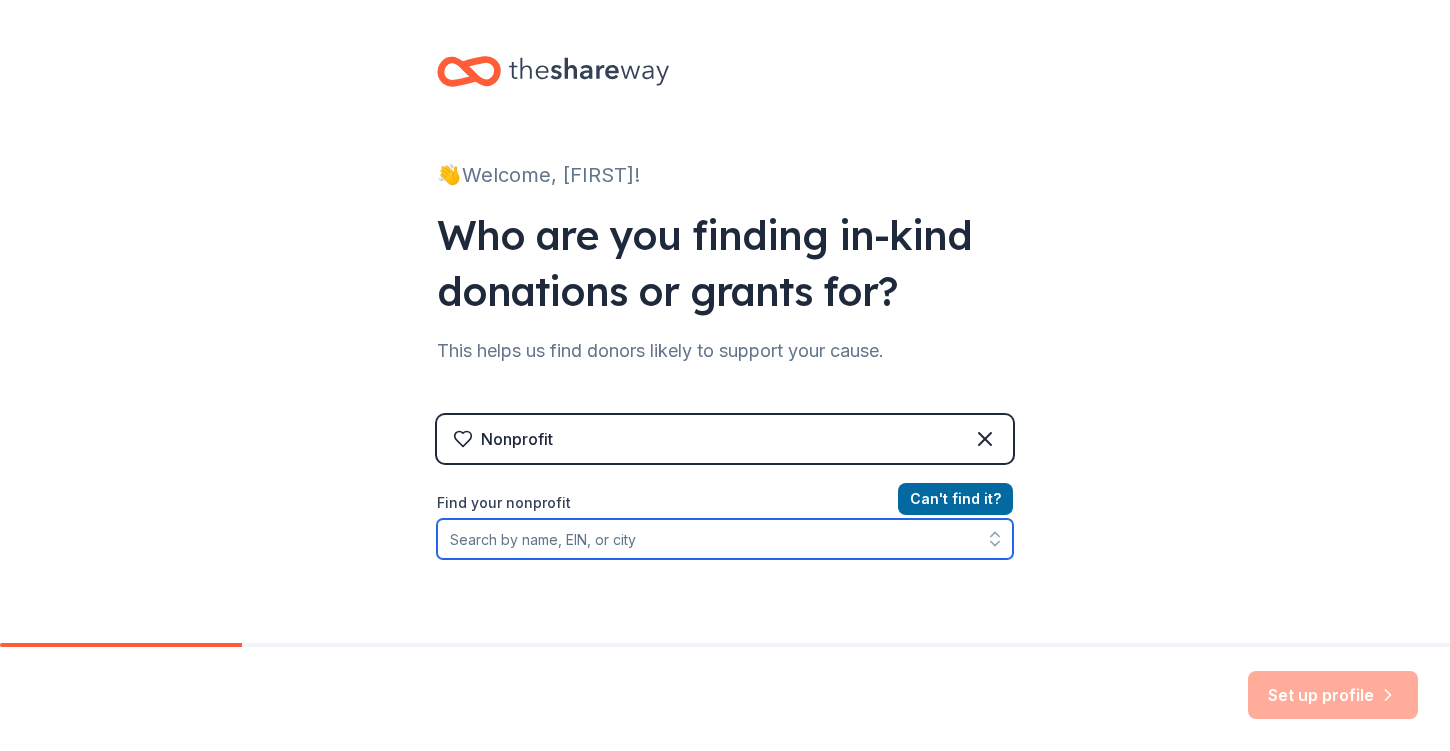 click on "Find your nonprofit" at bounding box center (725, 539) 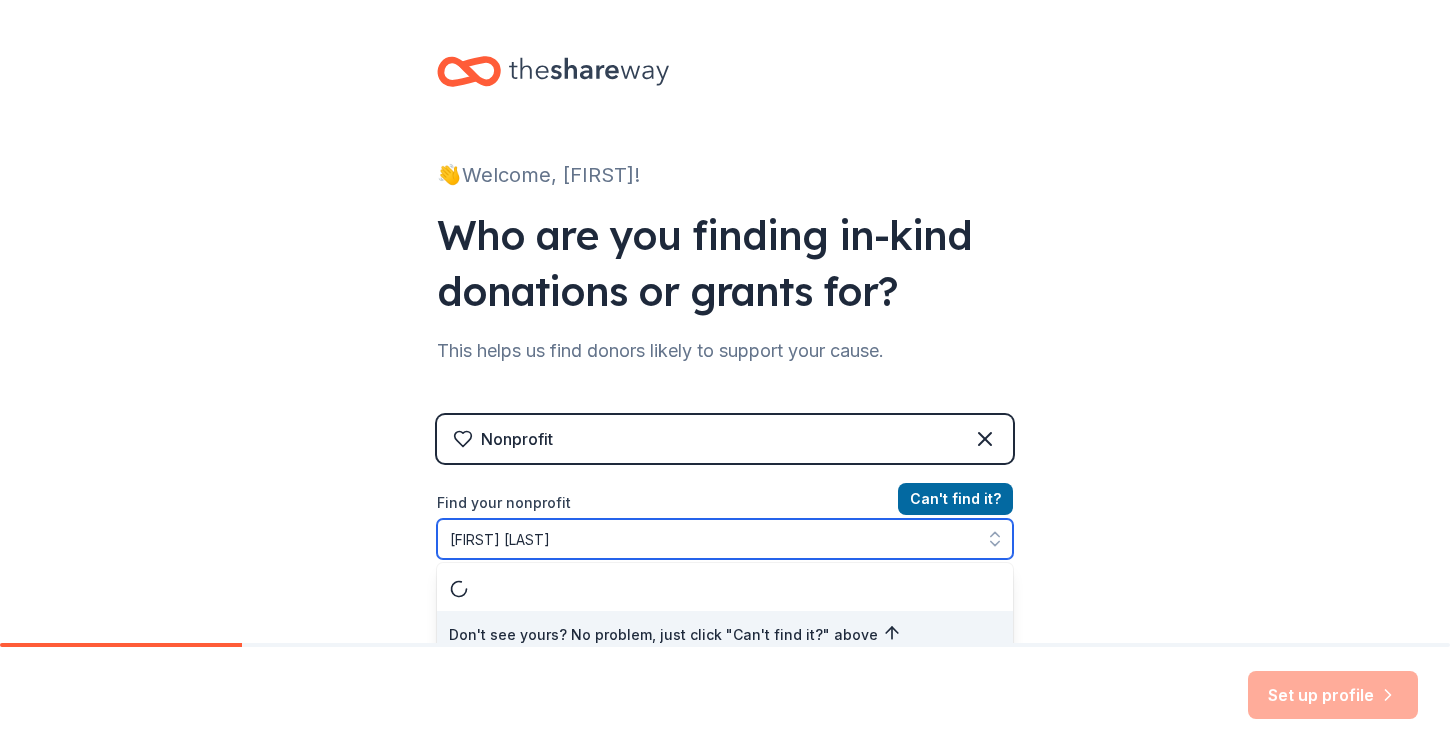 scroll, scrollTop: 16, scrollLeft: 0, axis: vertical 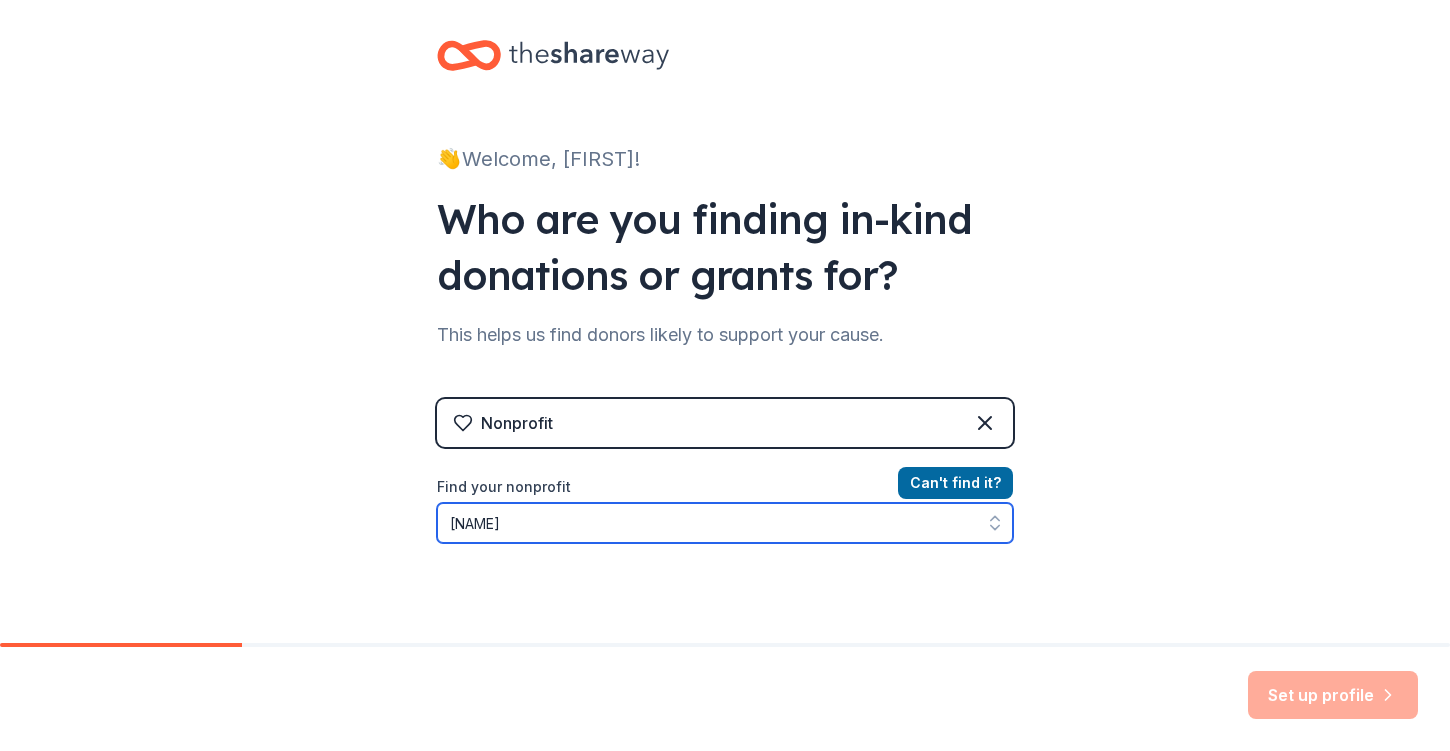 click 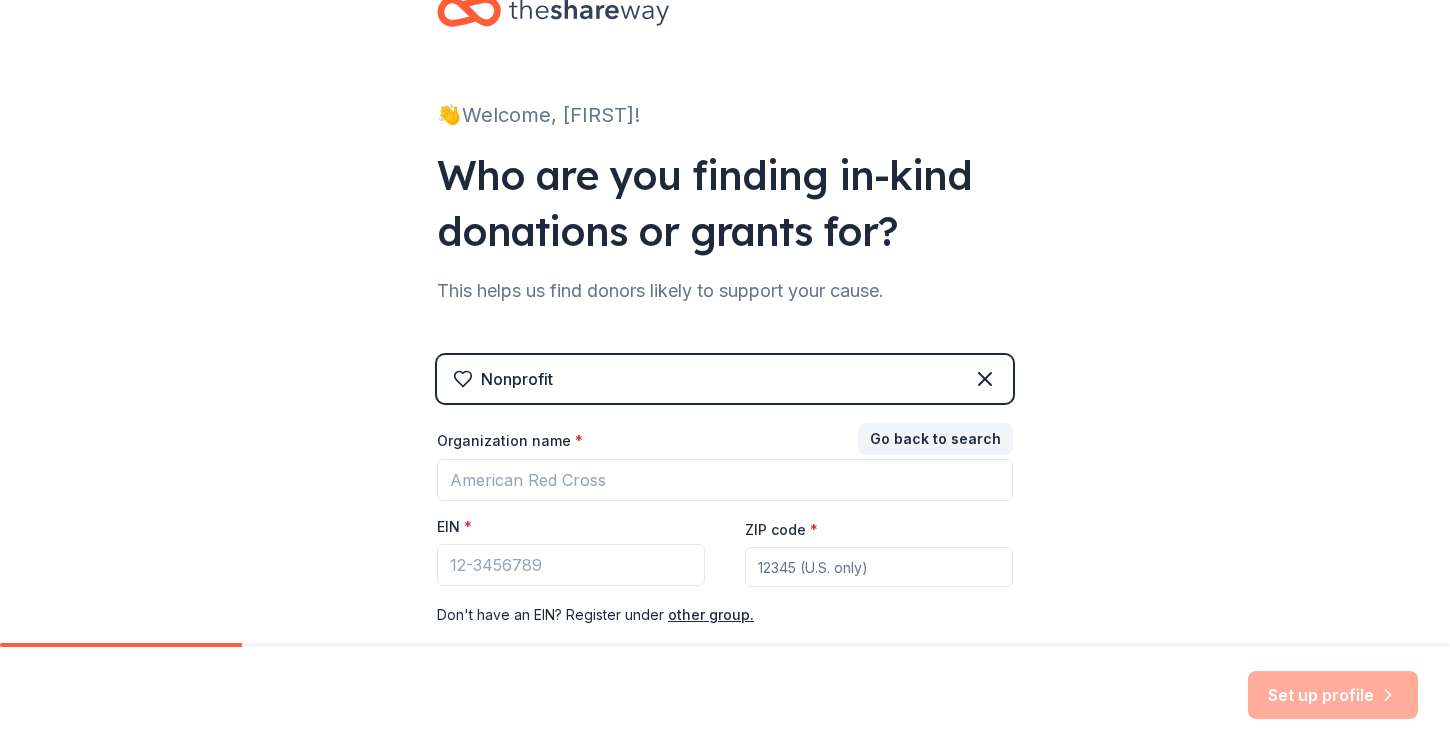 scroll, scrollTop: 62, scrollLeft: 0, axis: vertical 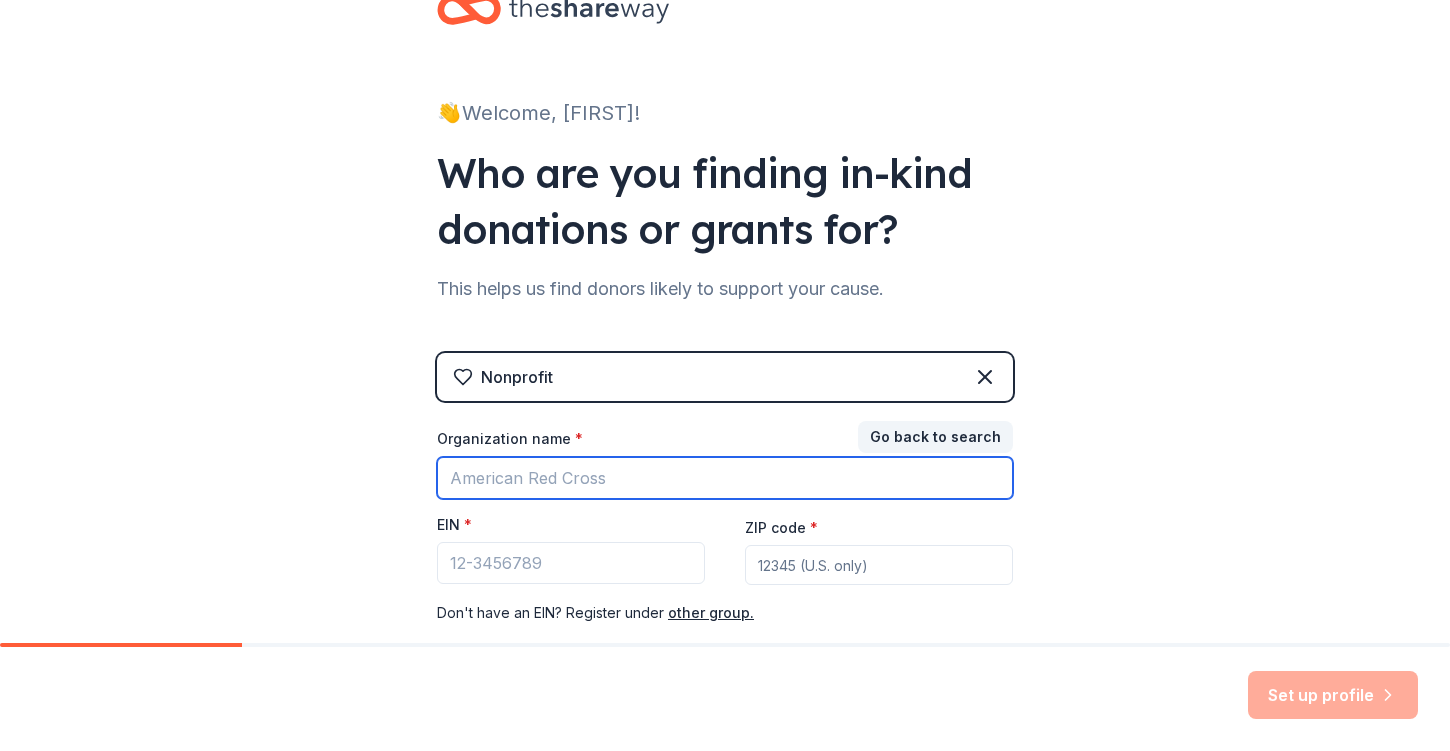 click on "Organization name *" at bounding box center (725, 478) 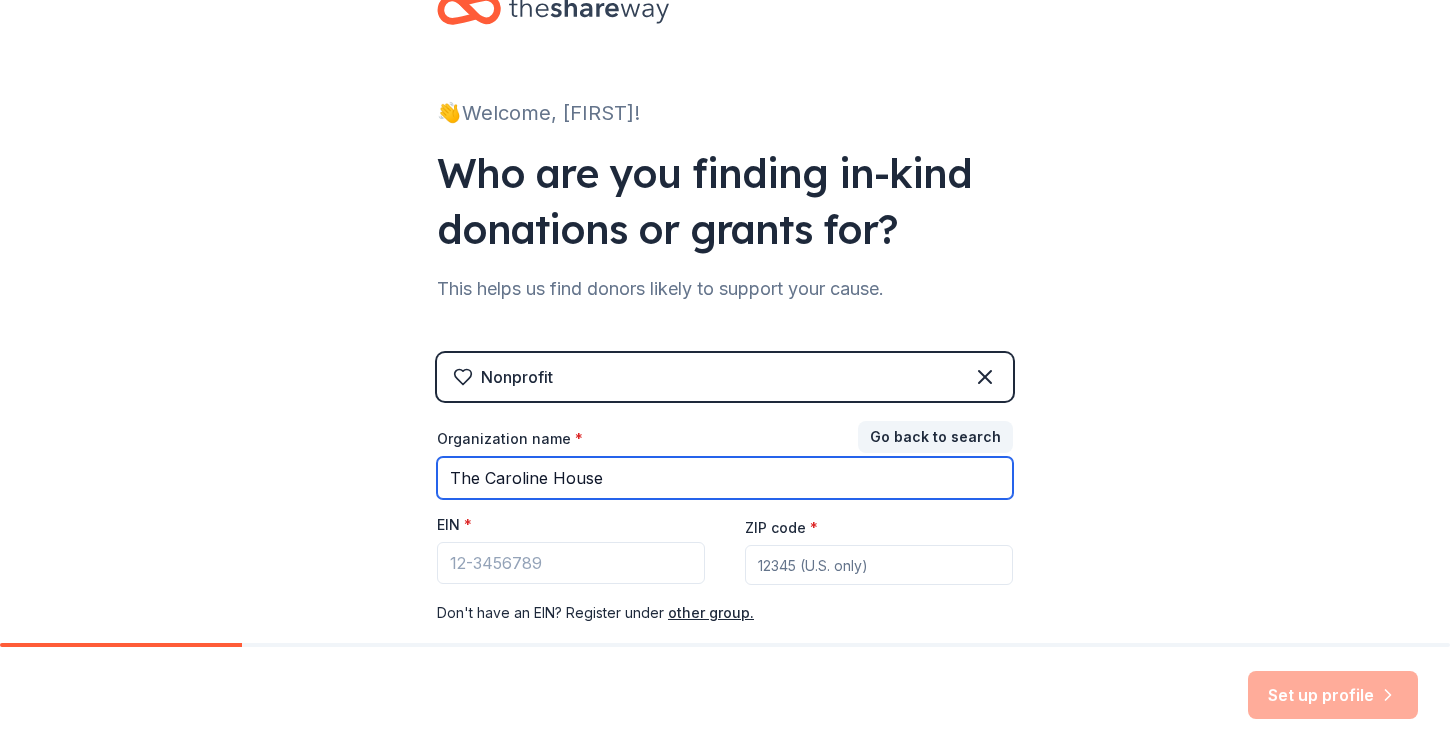 type on "The Caroline House" 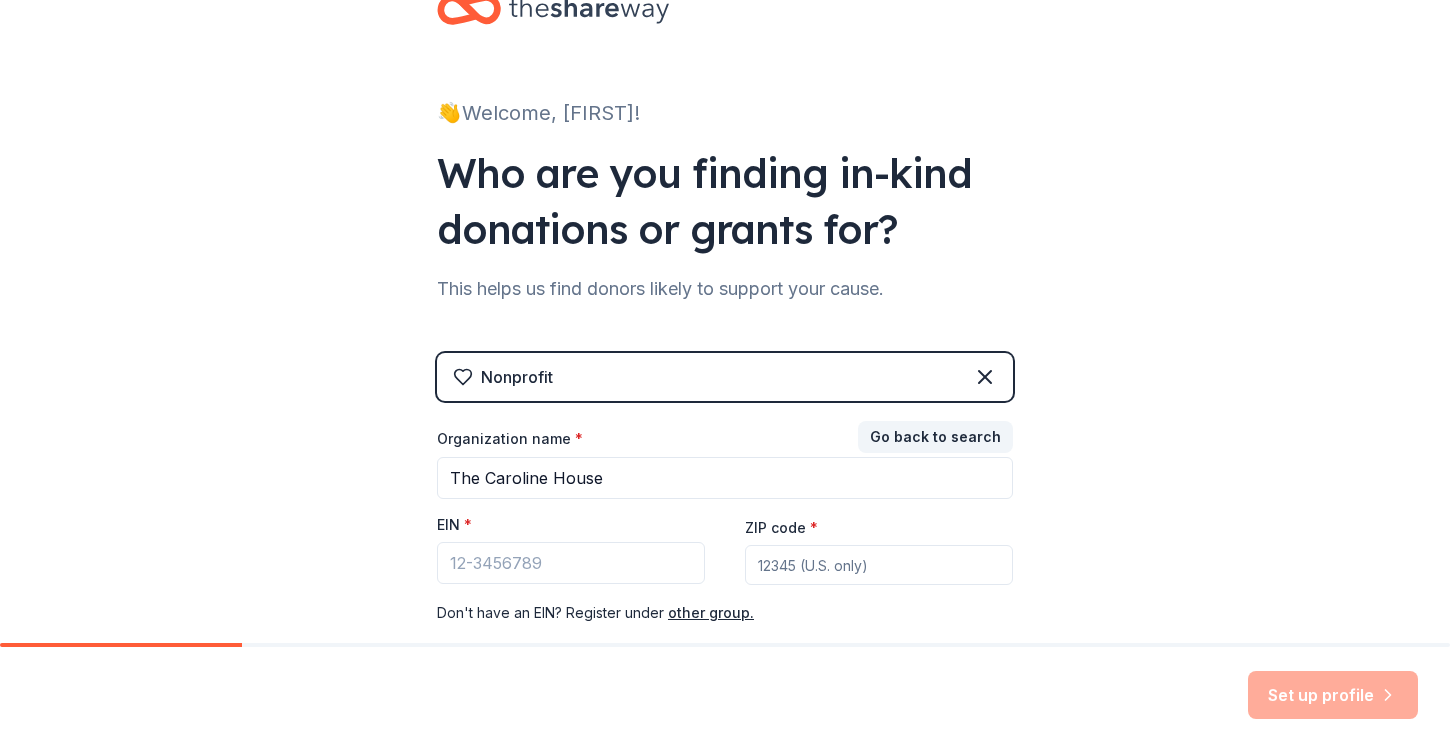 click on "ZIP code *" at bounding box center [879, 565] 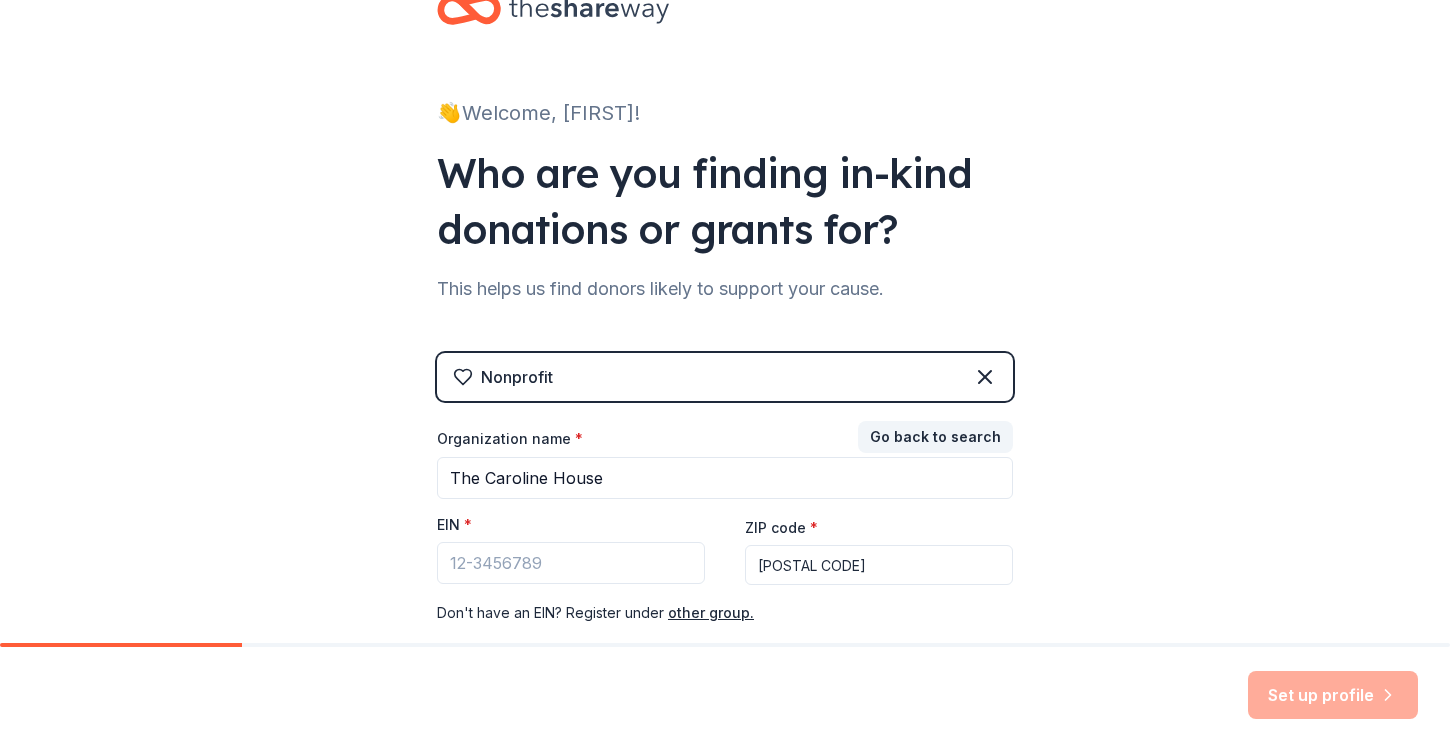type on "[POSTAL CODE]" 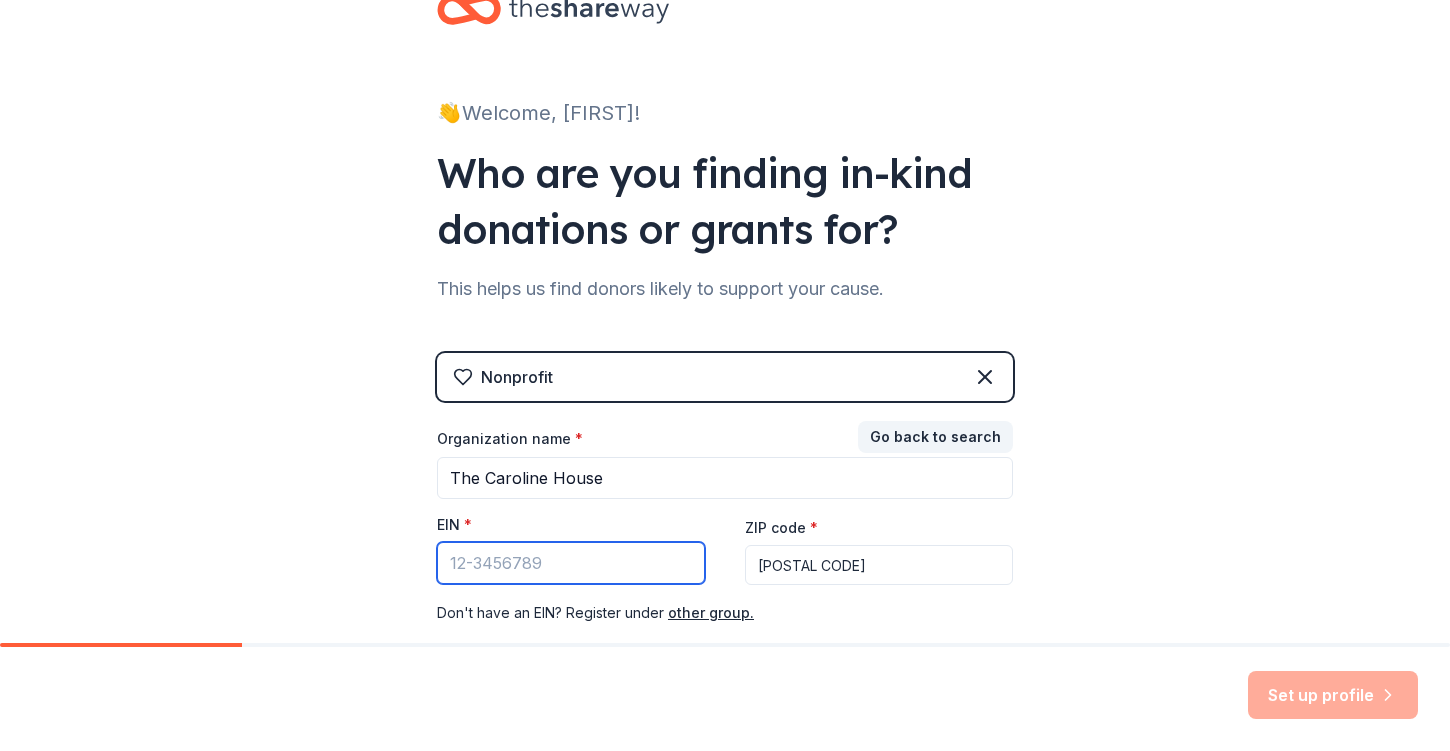 click on "EIN *" at bounding box center [571, 563] 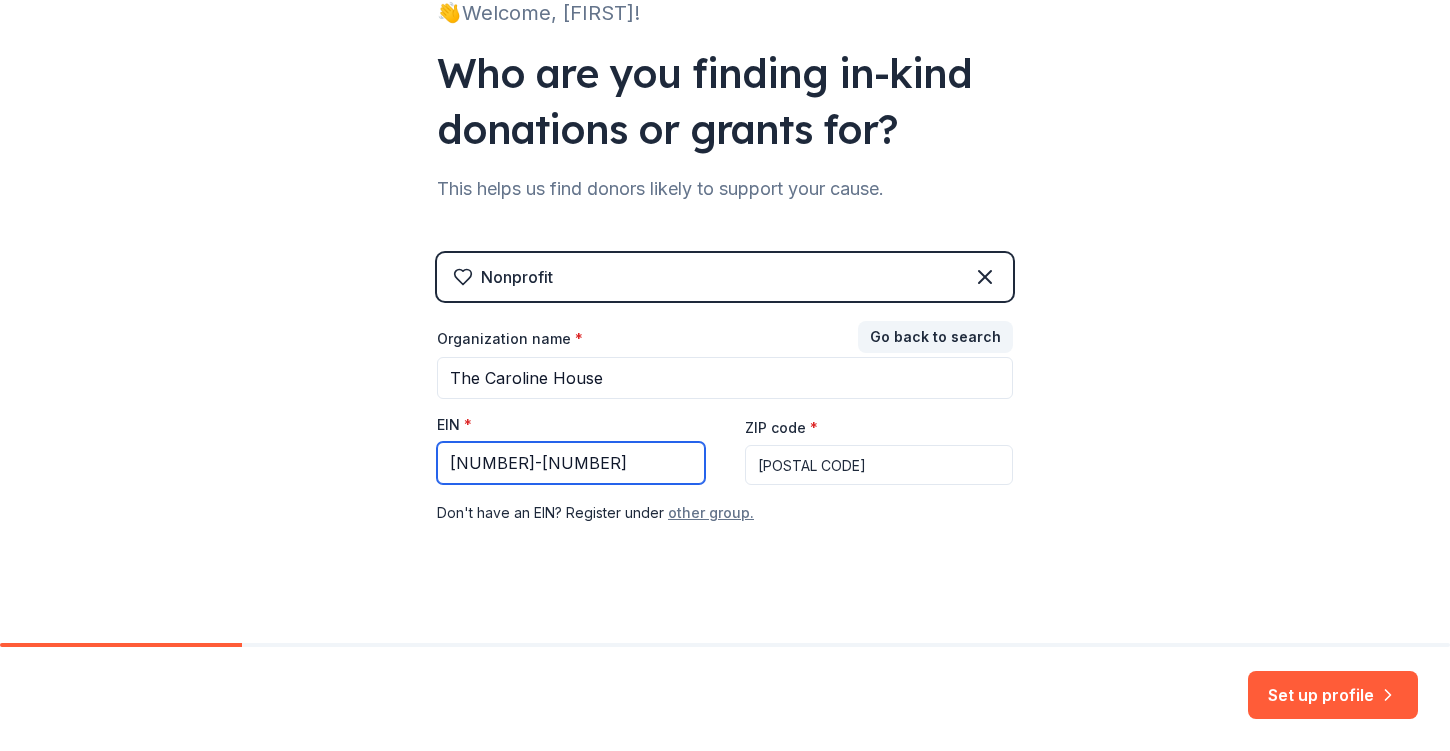 scroll, scrollTop: 180, scrollLeft: 0, axis: vertical 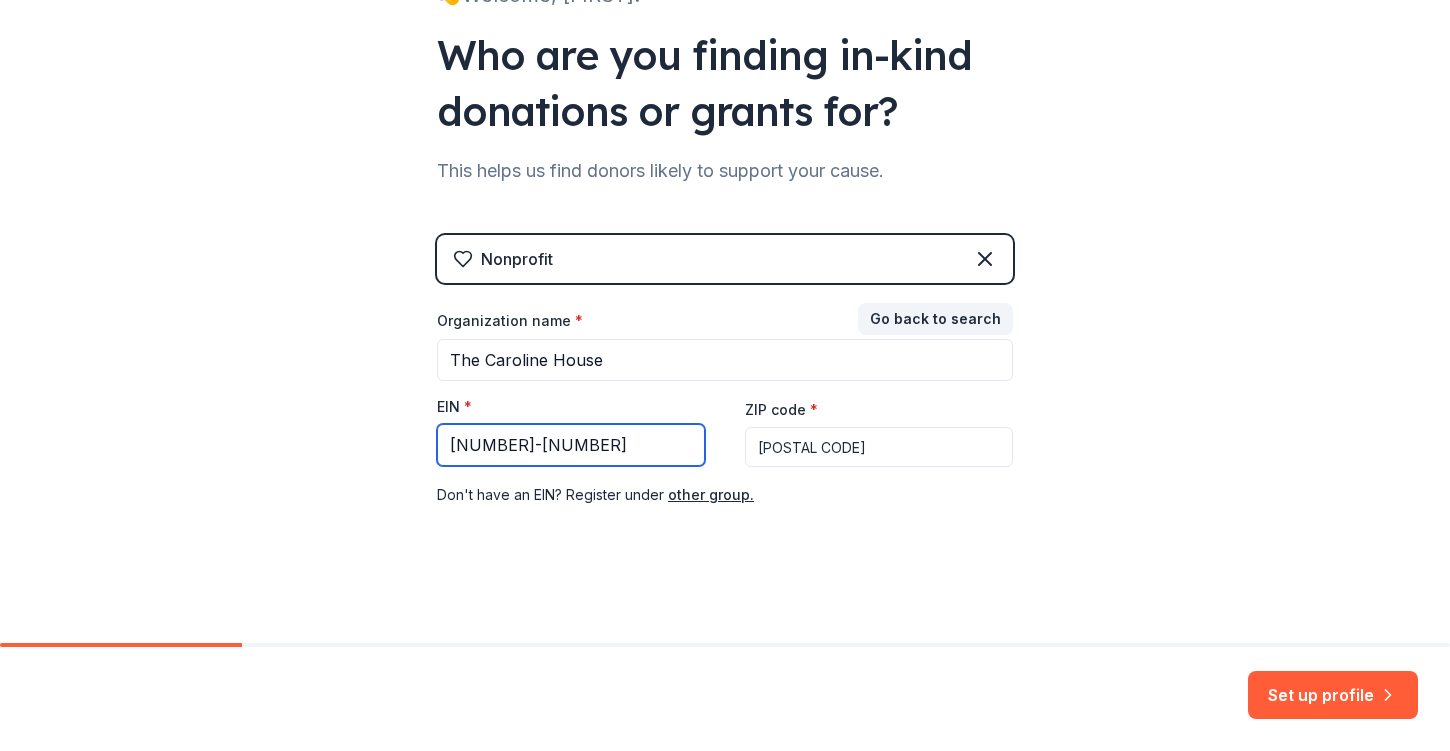 type on "[NUMBER]-[NUMBER]" 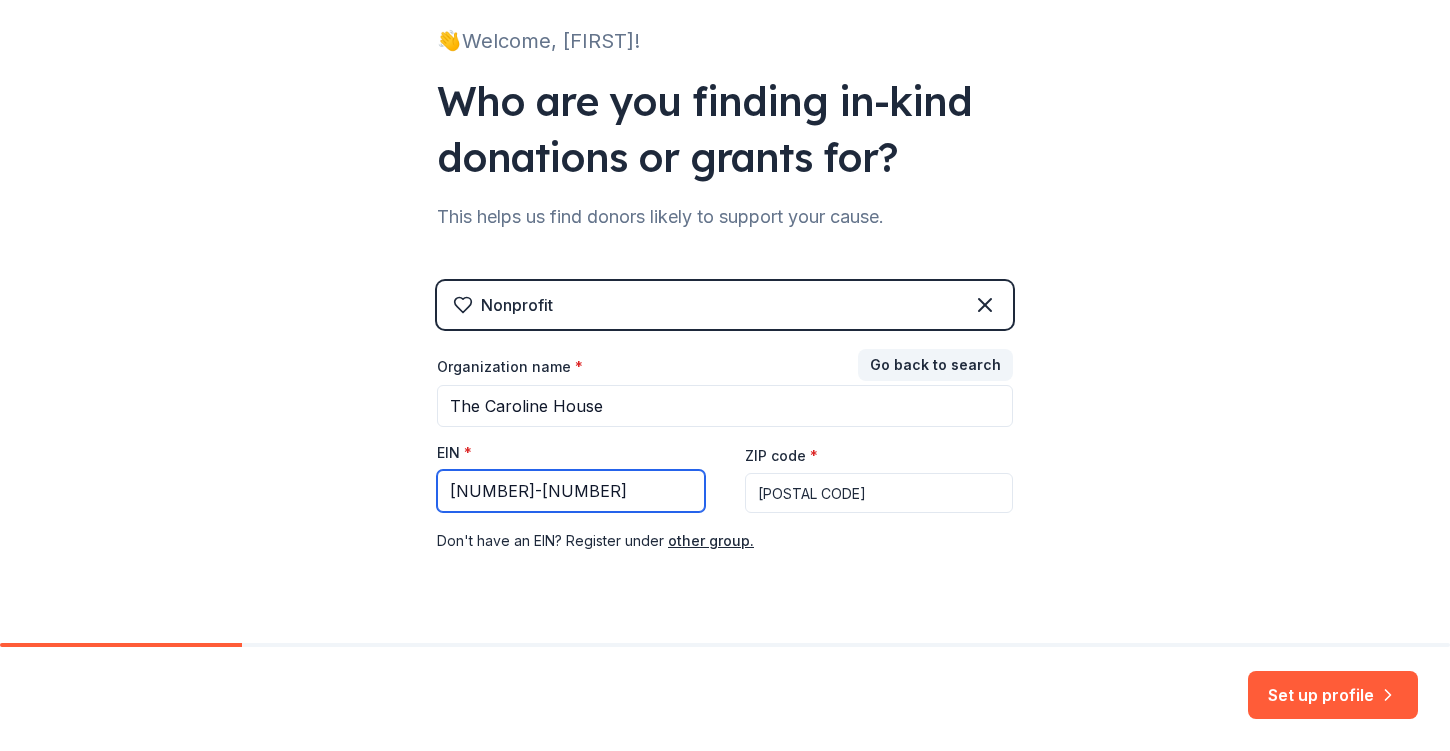 scroll, scrollTop: 10, scrollLeft: 0, axis: vertical 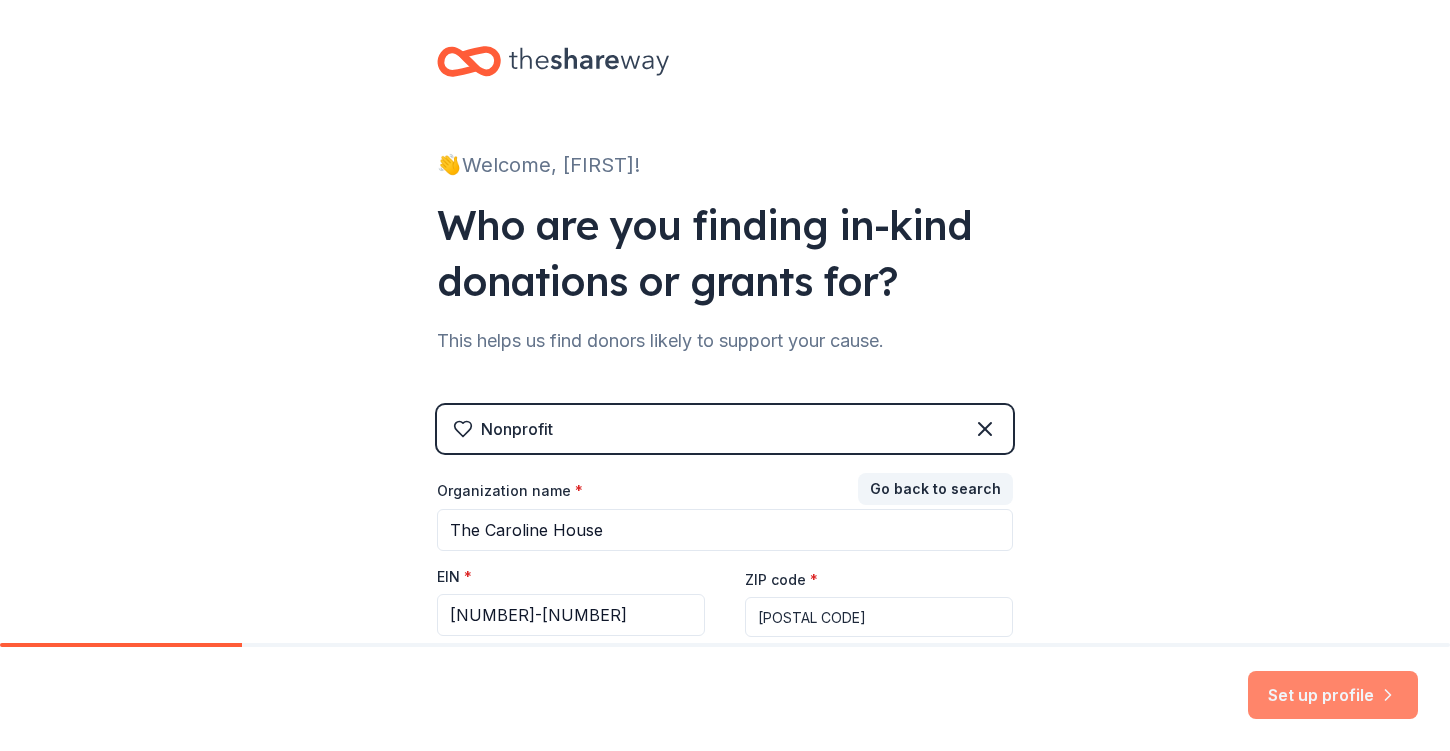 click on "Set up profile" at bounding box center (1333, 695) 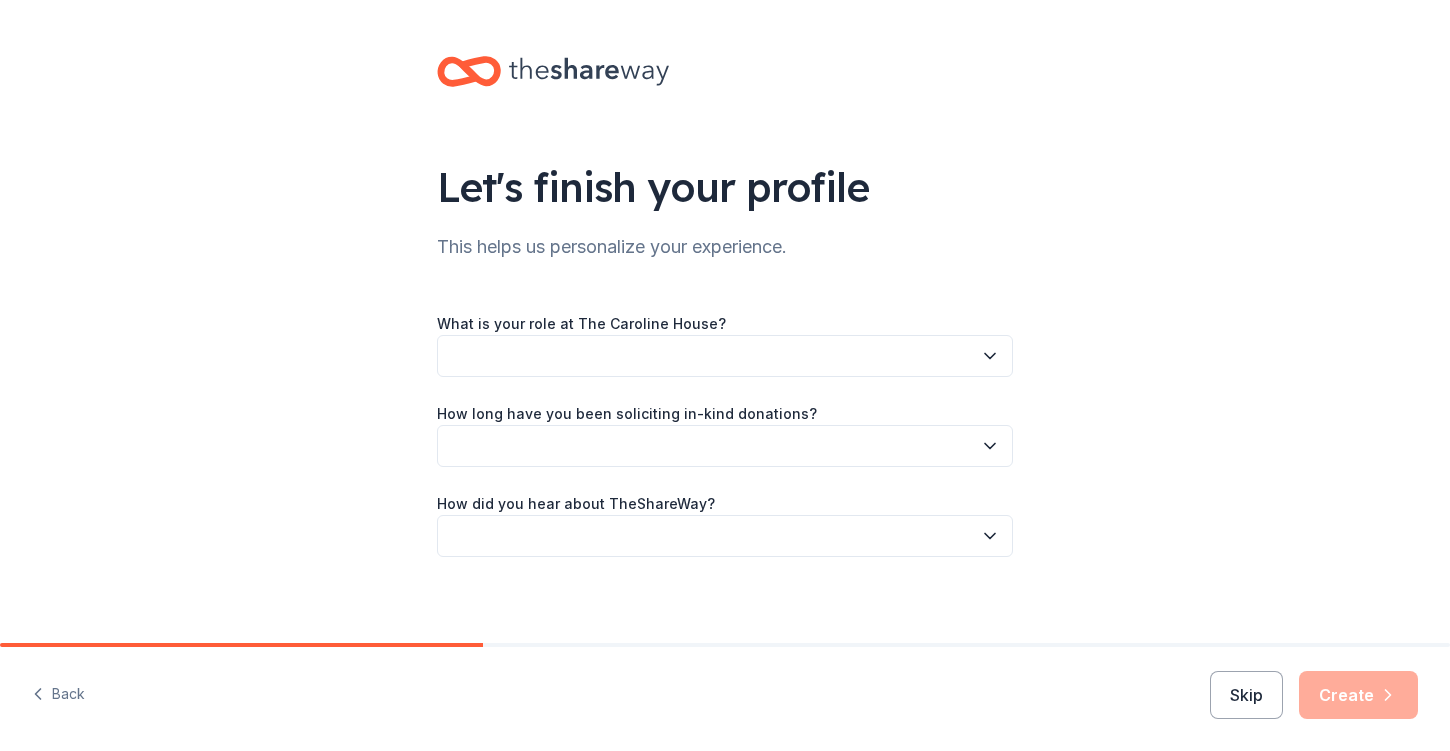 click at bounding box center [725, 356] 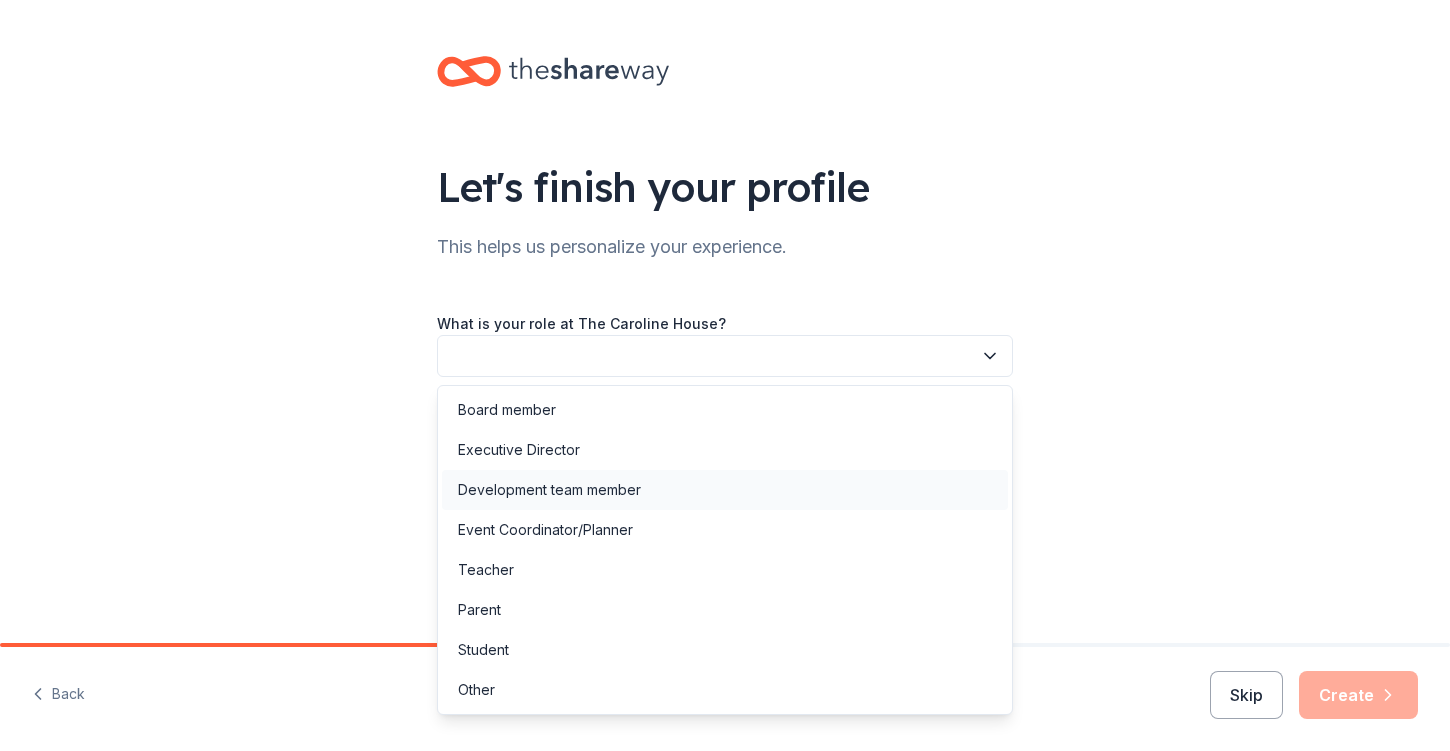 click on "Development team member" at bounding box center (725, 490) 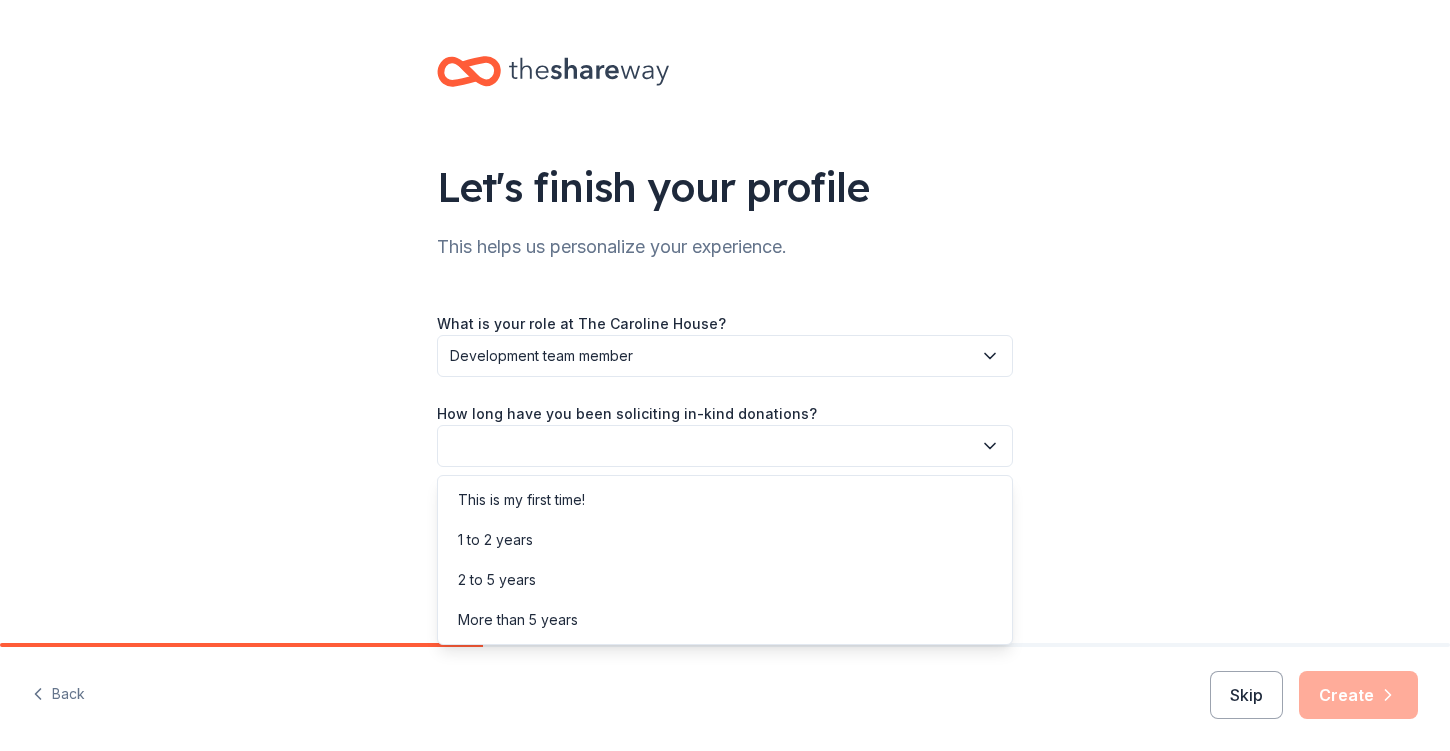 click 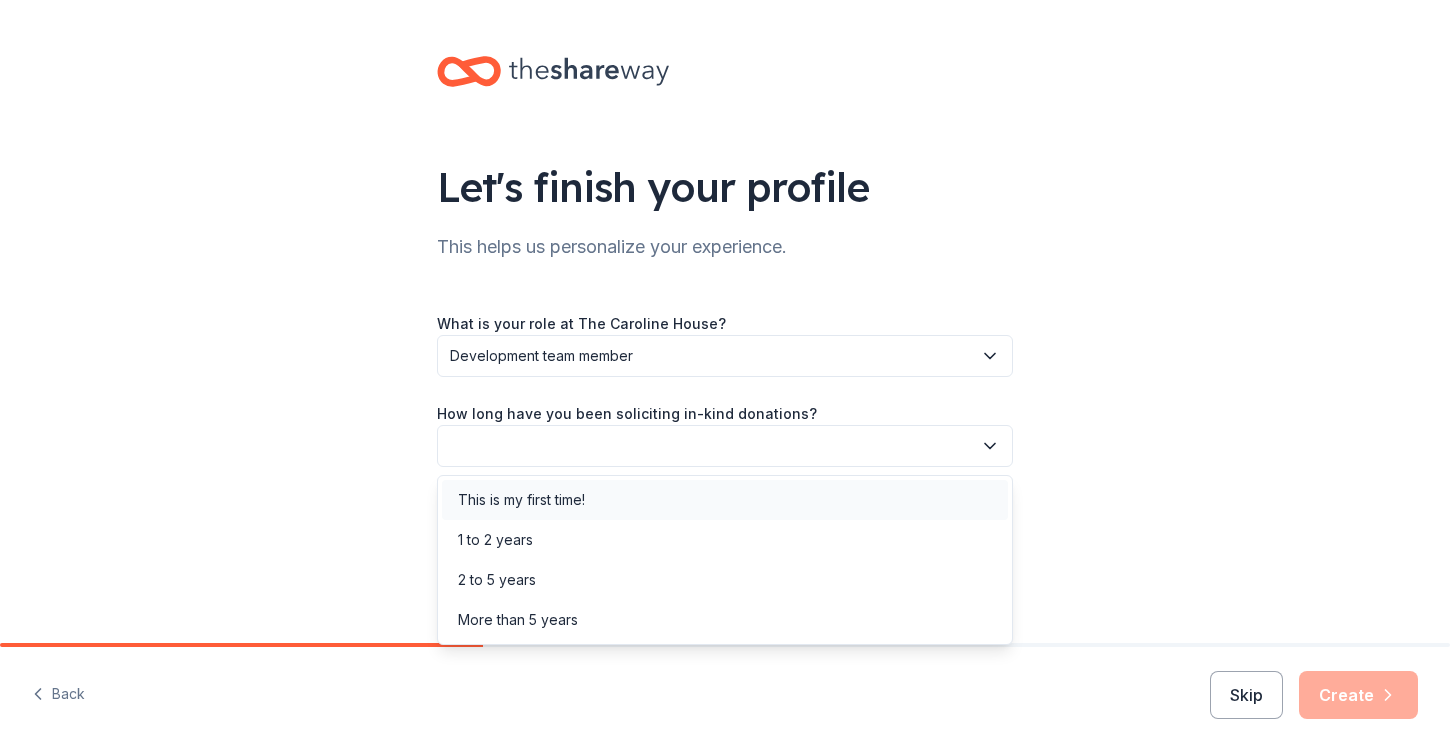 click on "This is my first time!" at bounding box center [521, 500] 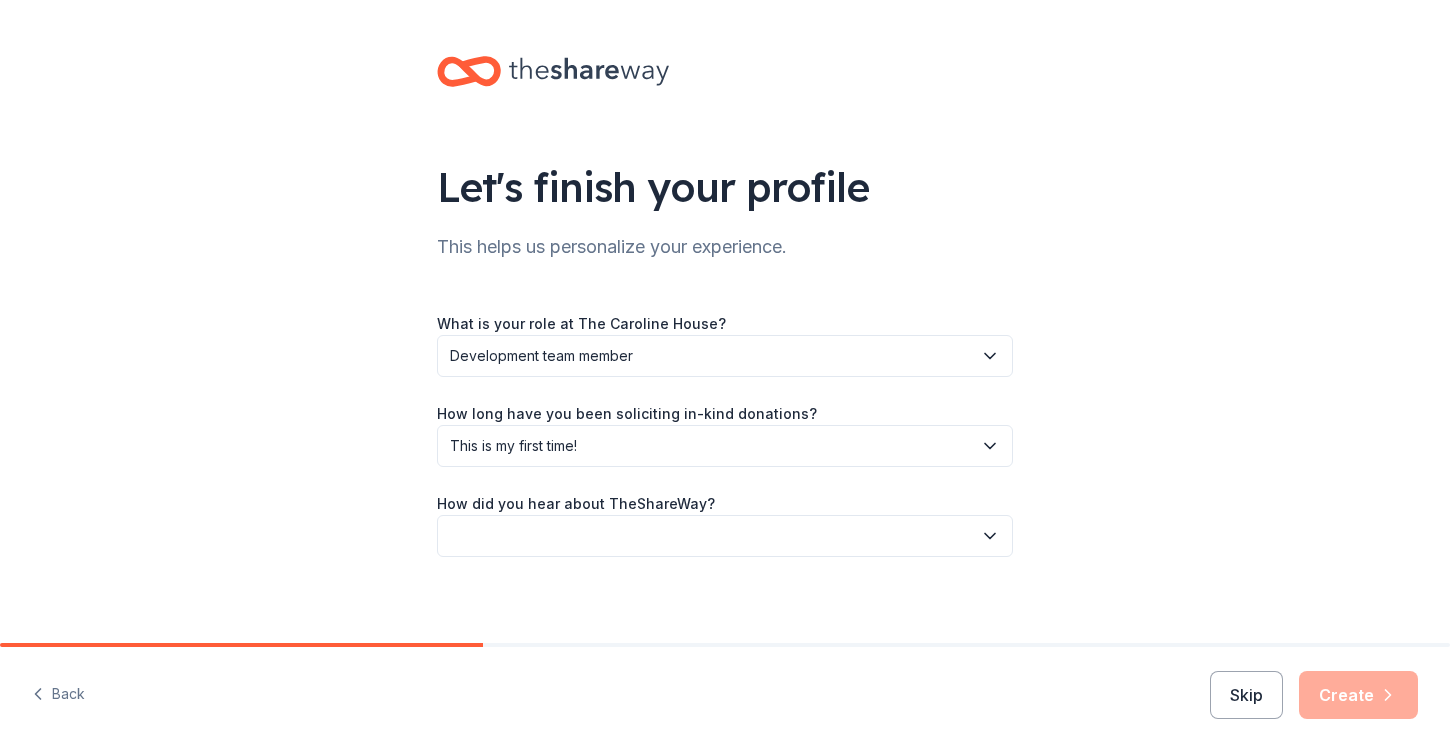 click at bounding box center (725, 536) 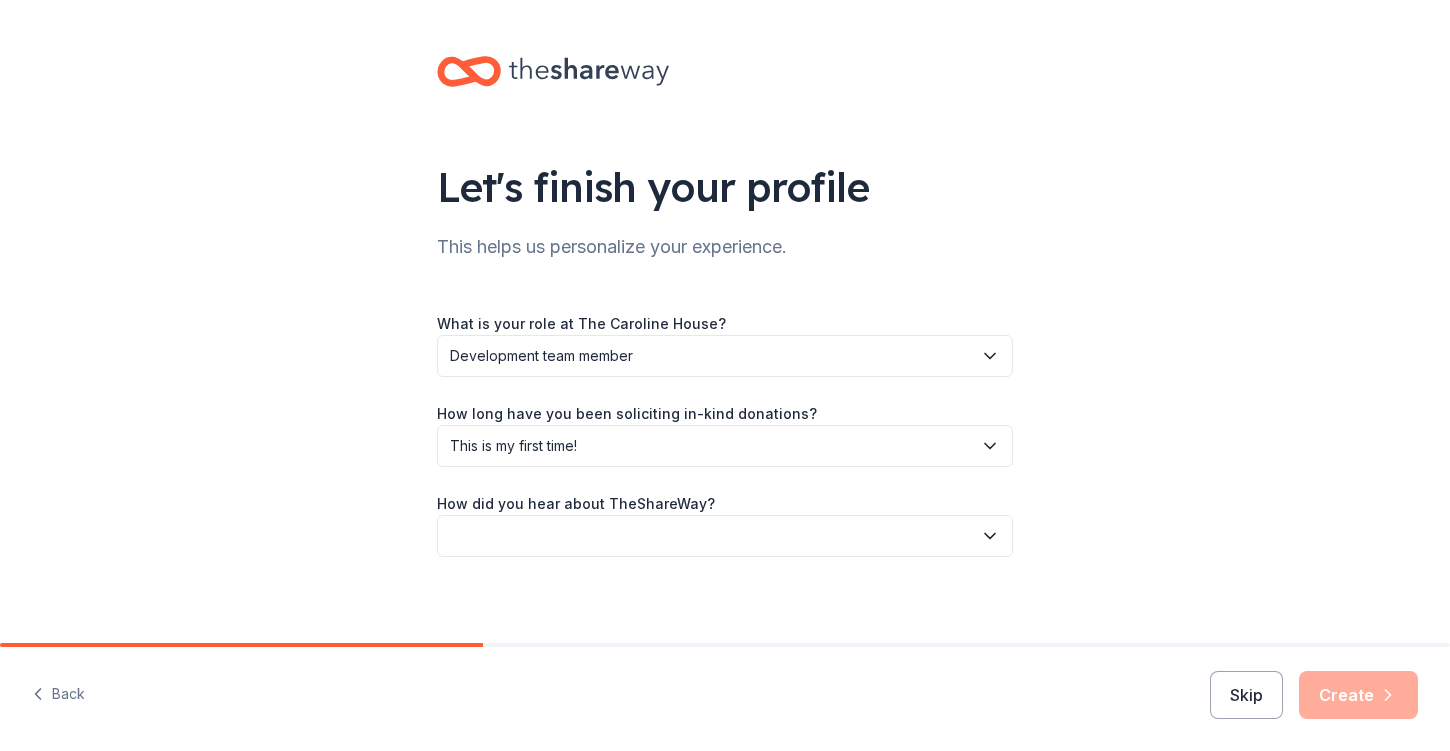 click at bounding box center (725, 536) 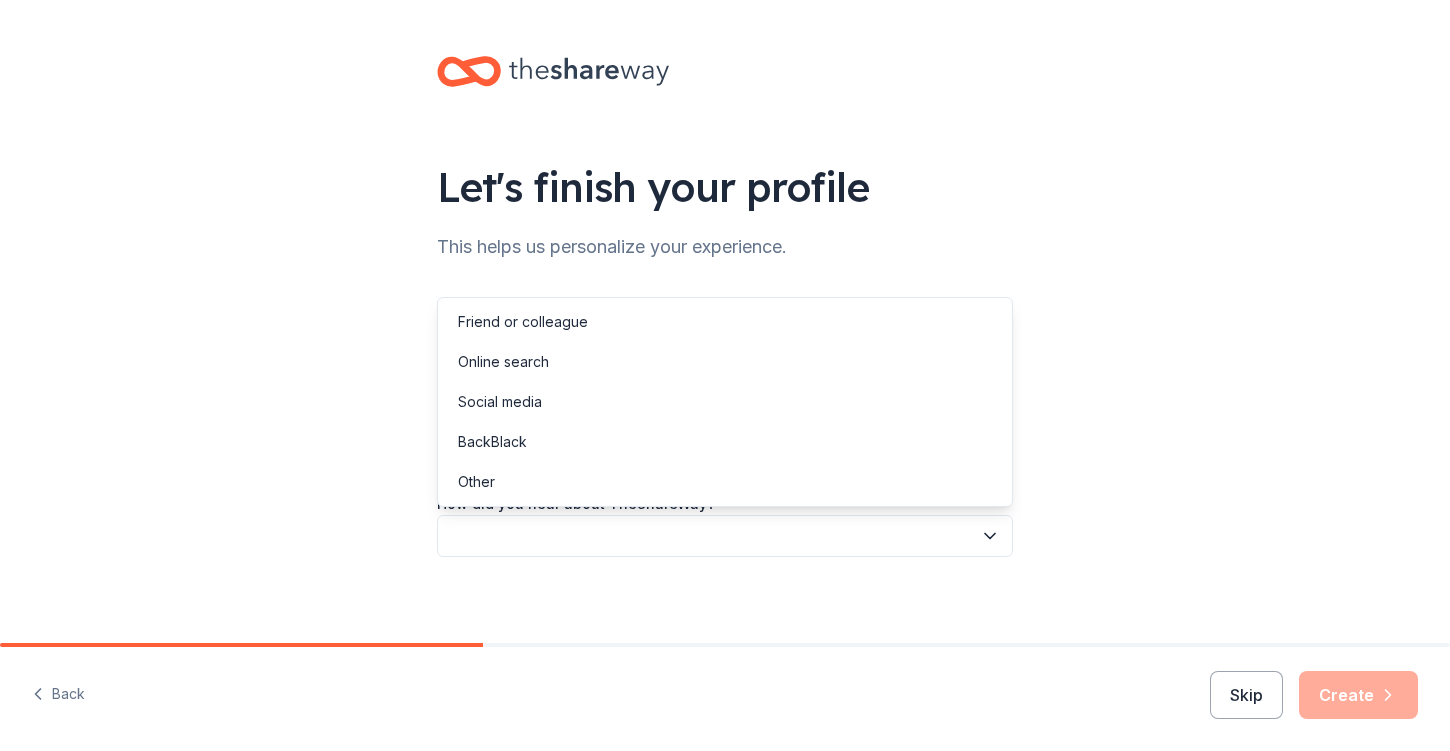 click 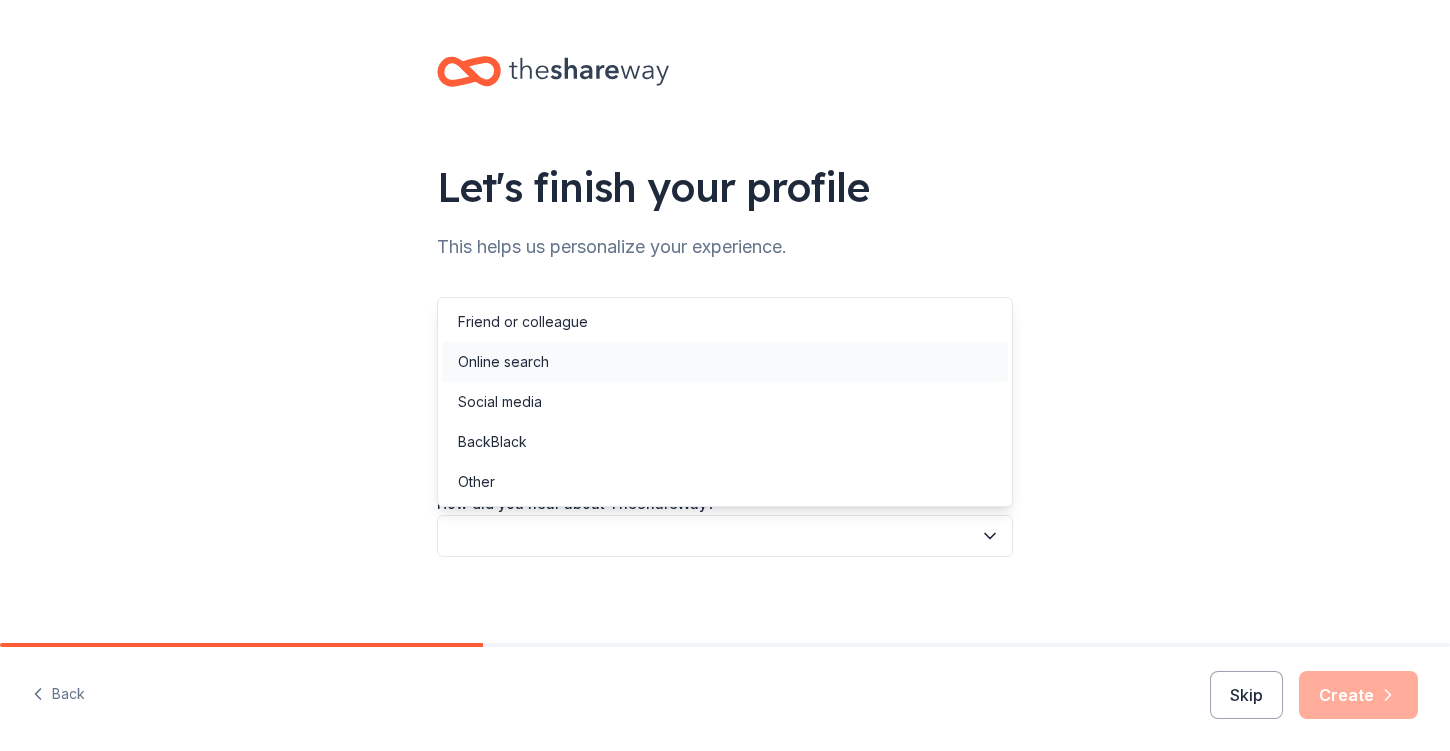 click on "Online search" at bounding box center [503, 362] 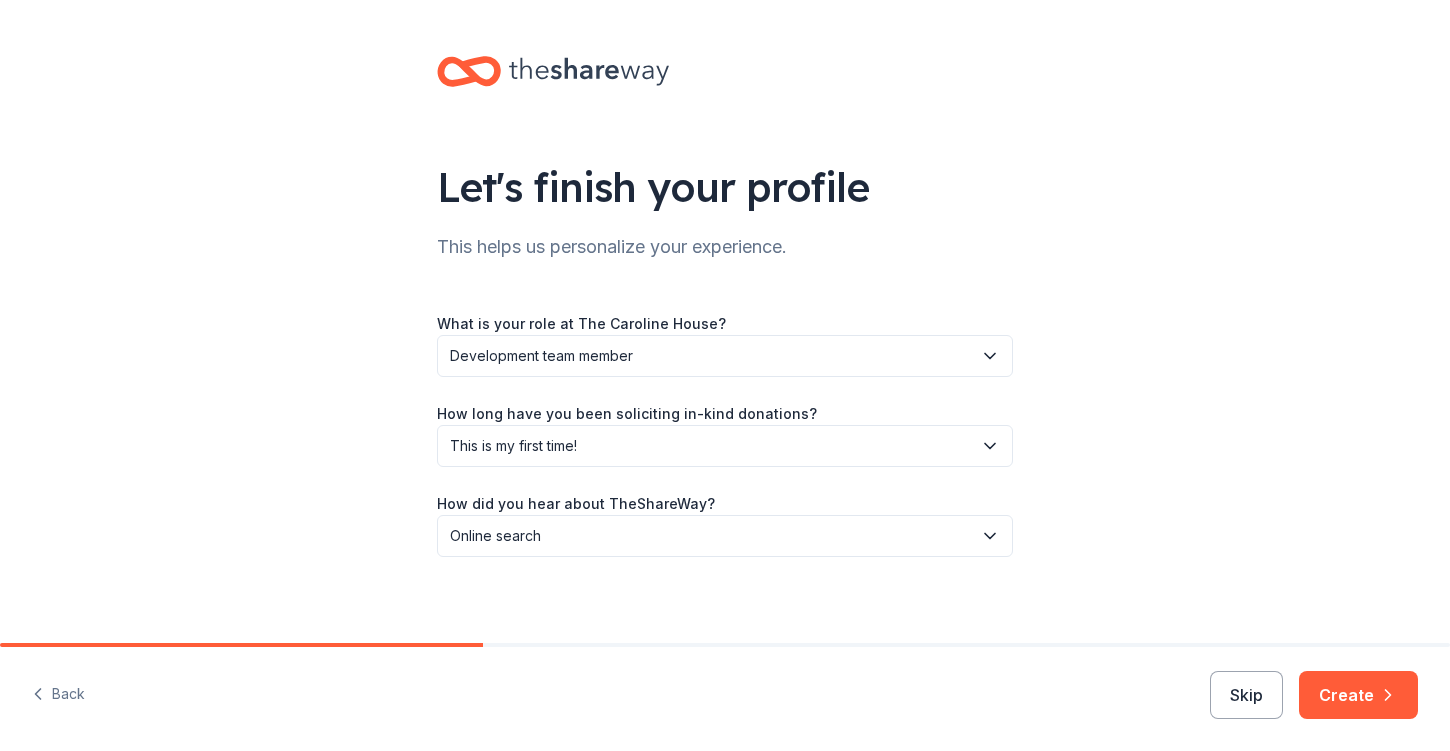 scroll, scrollTop: 10, scrollLeft: 0, axis: vertical 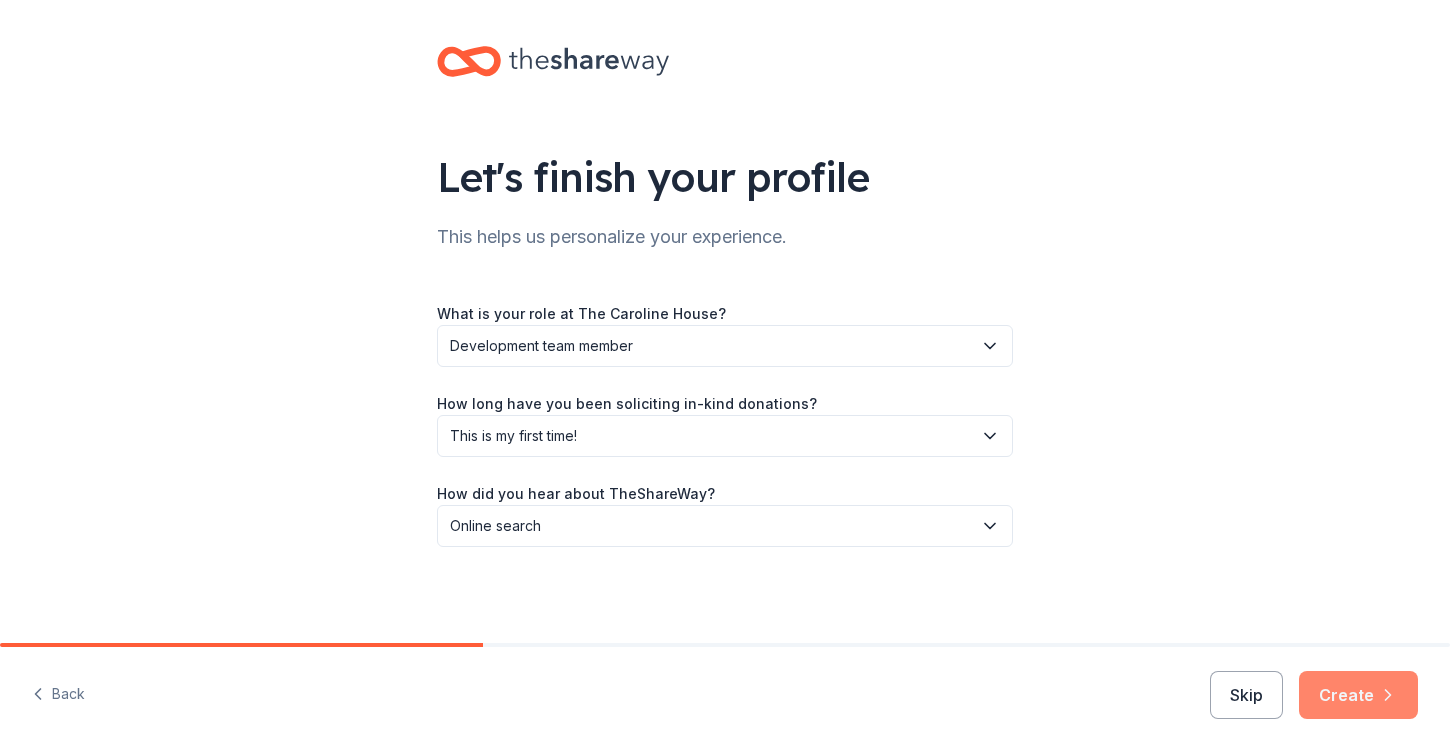 click on "Create" at bounding box center [1358, 695] 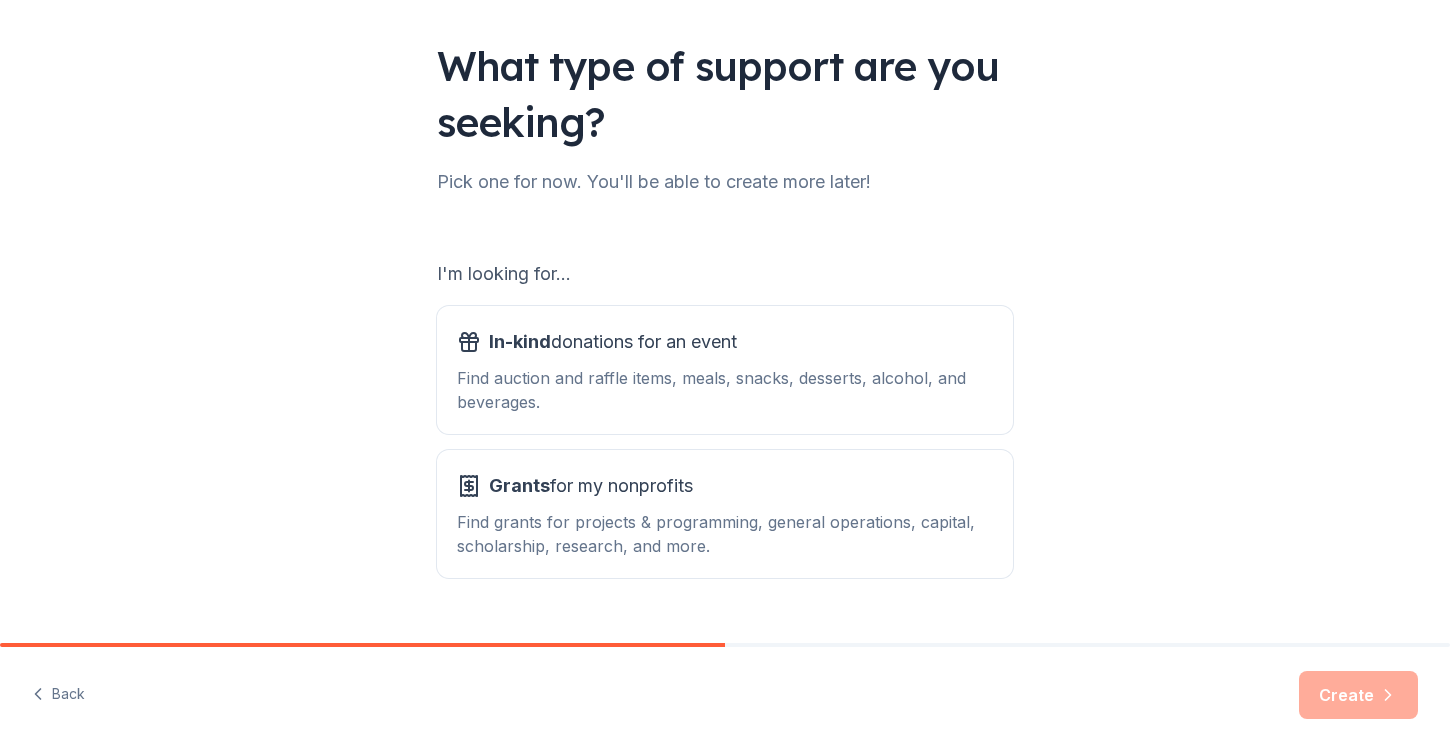 scroll, scrollTop: 164, scrollLeft: 0, axis: vertical 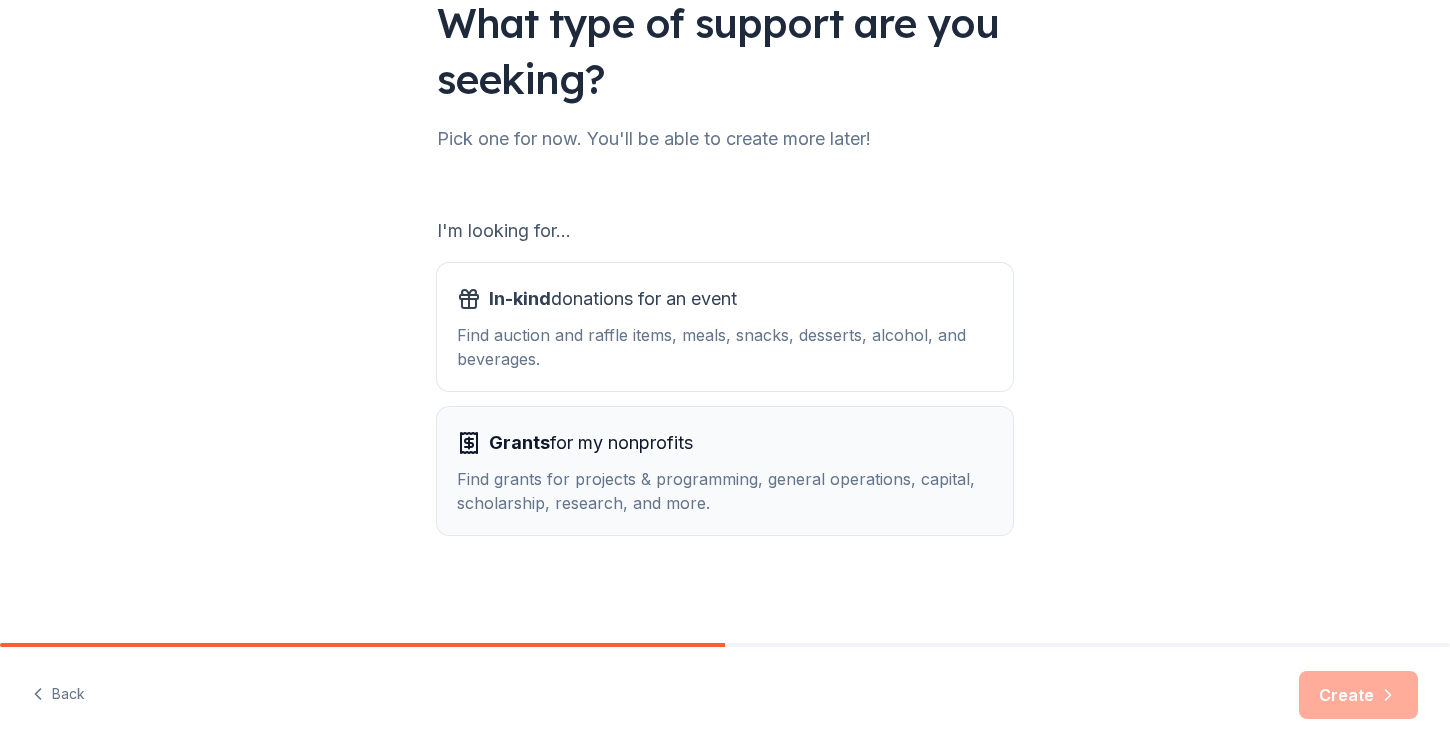 click on "Grants  for my nonprofits" at bounding box center (591, 443) 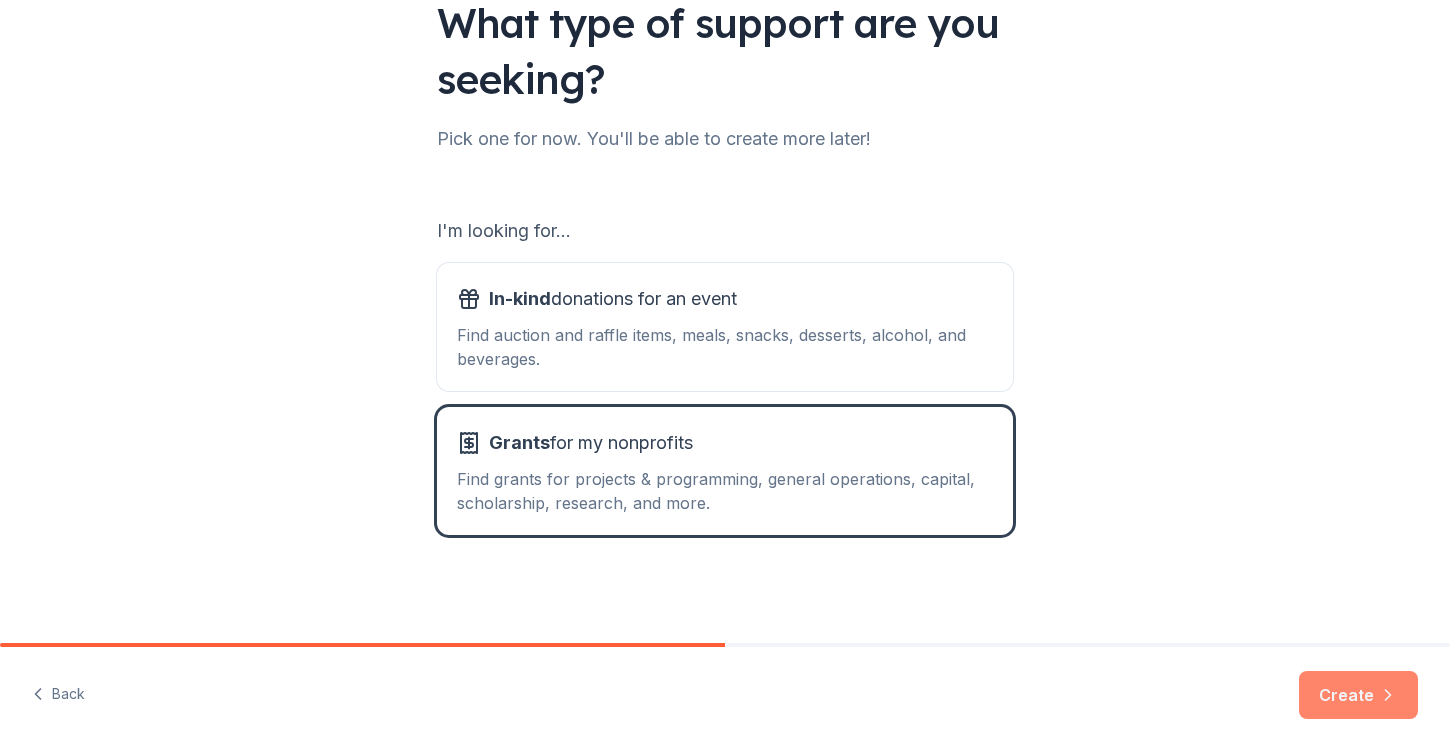 click on "Create" at bounding box center [1358, 695] 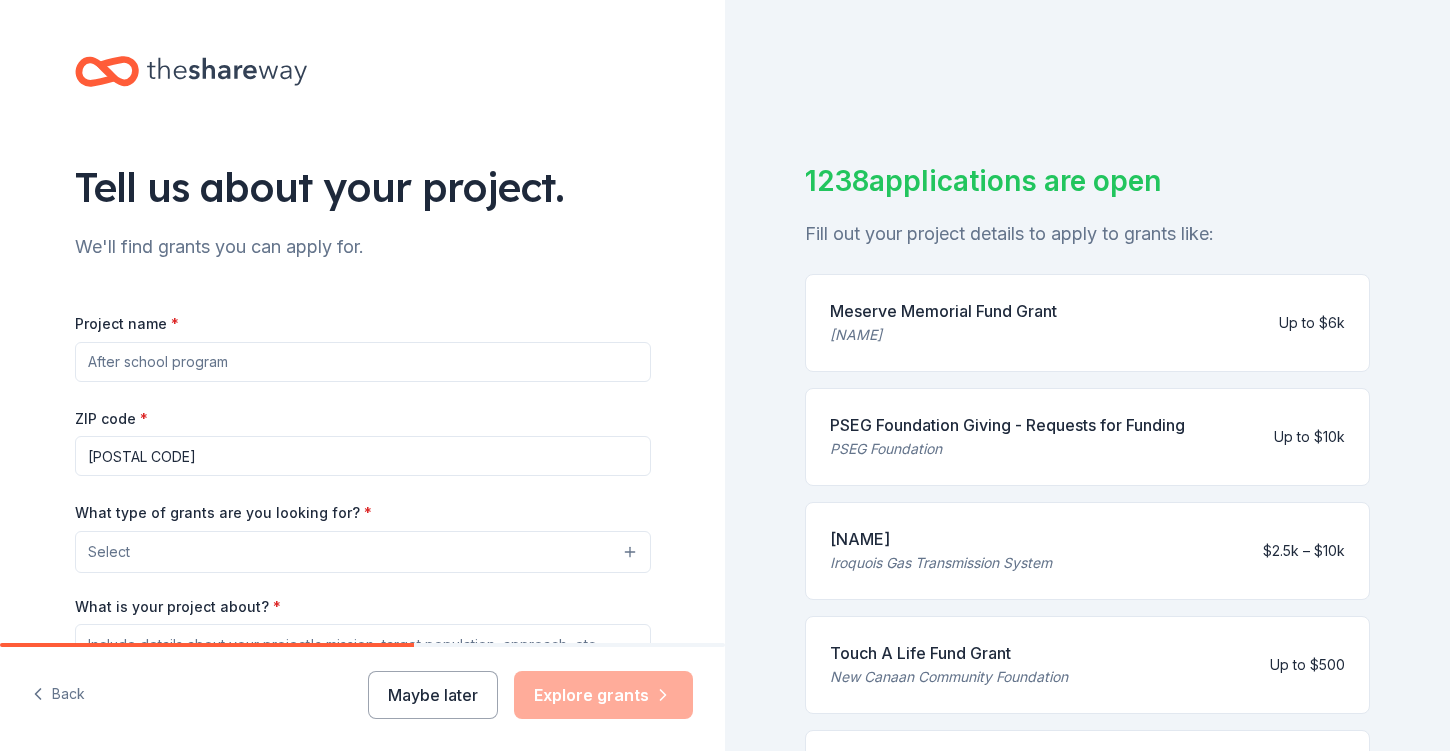 click on "Select" at bounding box center [363, 552] 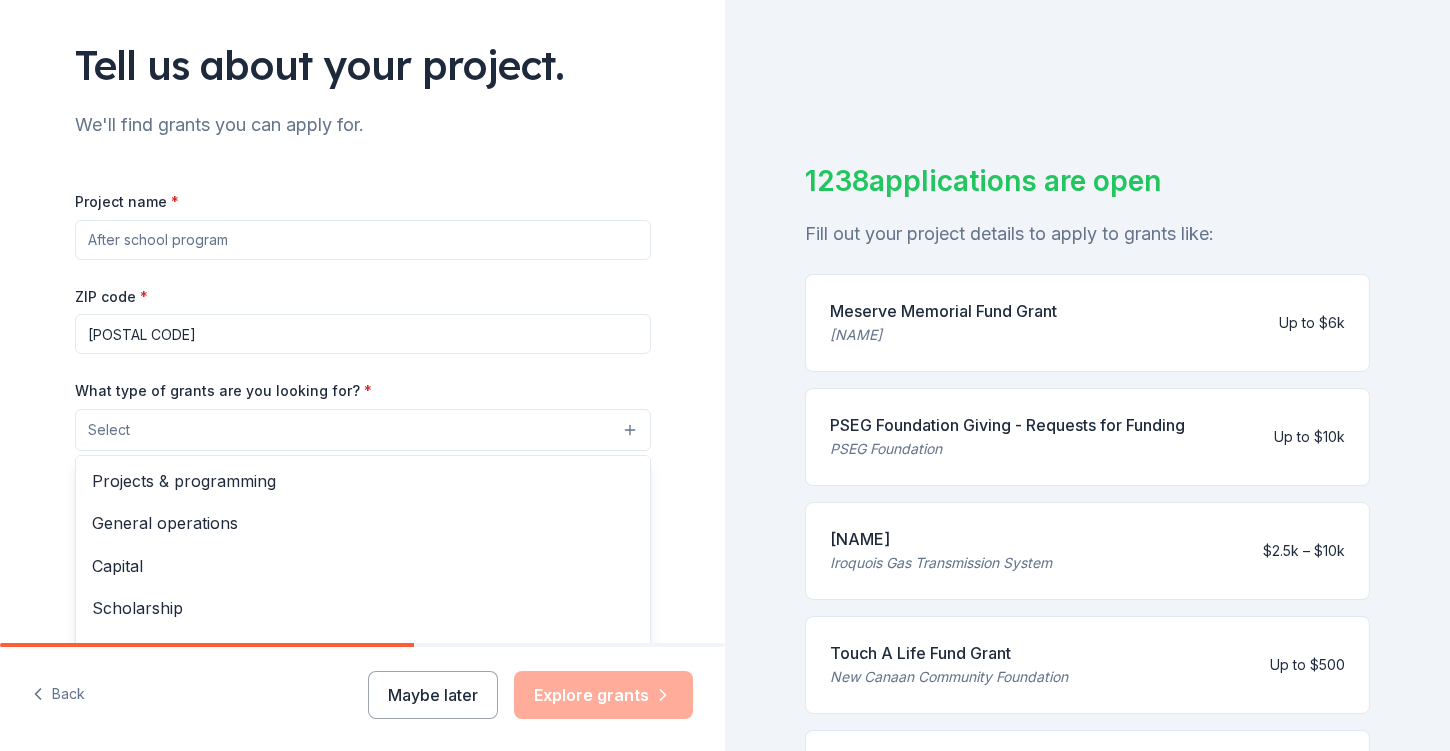 scroll, scrollTop: 124, scrollLeft: 0, axis: vertical 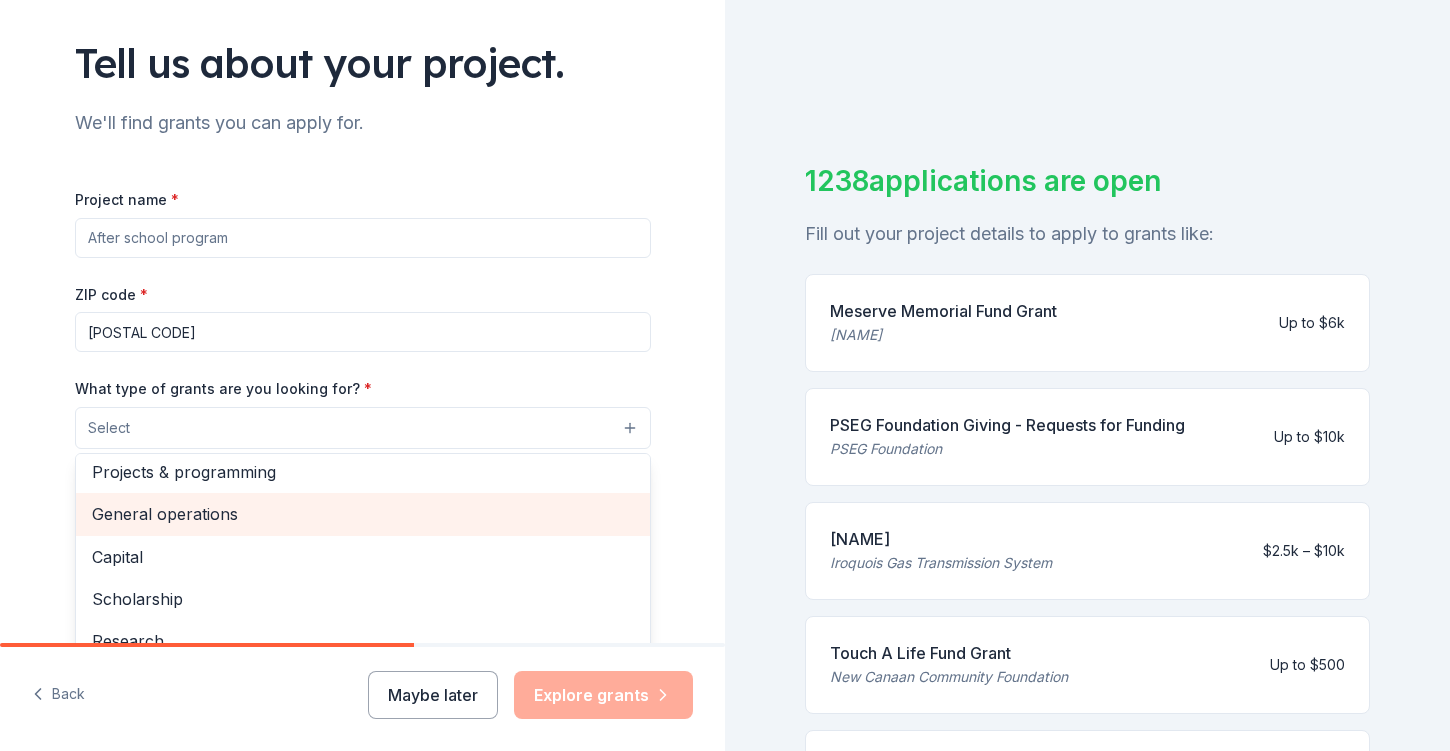 click on "General operations" at bounding box center (363, 514) 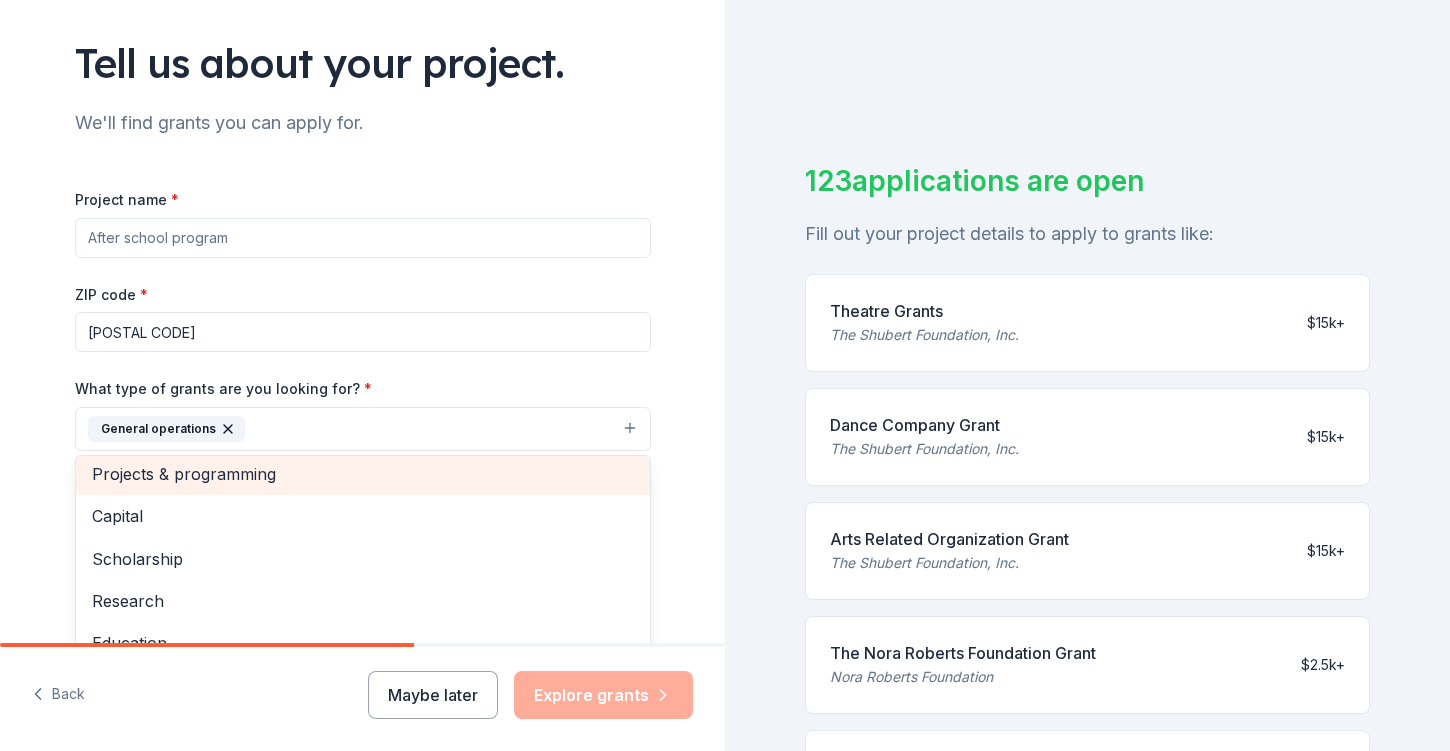 scroll, scrollTop: 4, scrollLeft: 0, axis: vertical 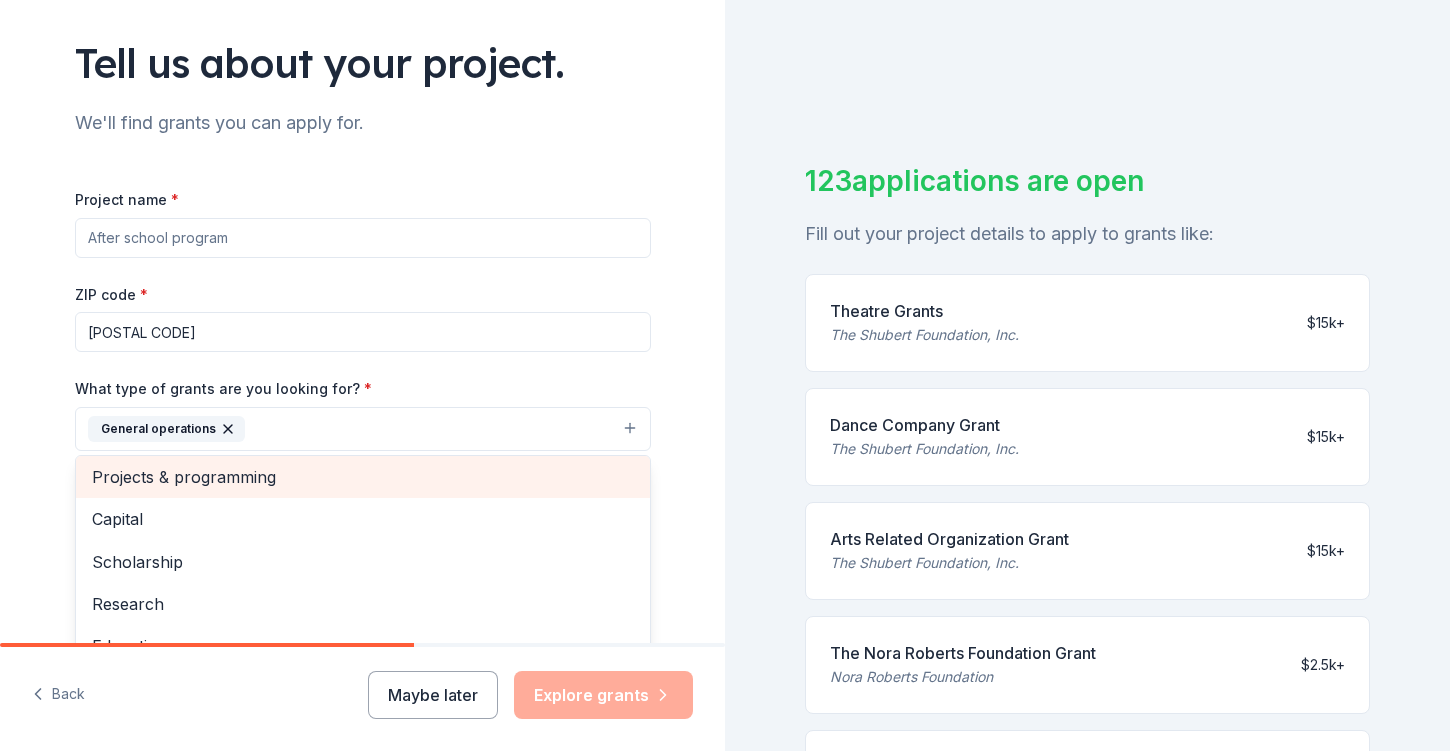 click on "Projects & programming" at bounding box center [363, 477] 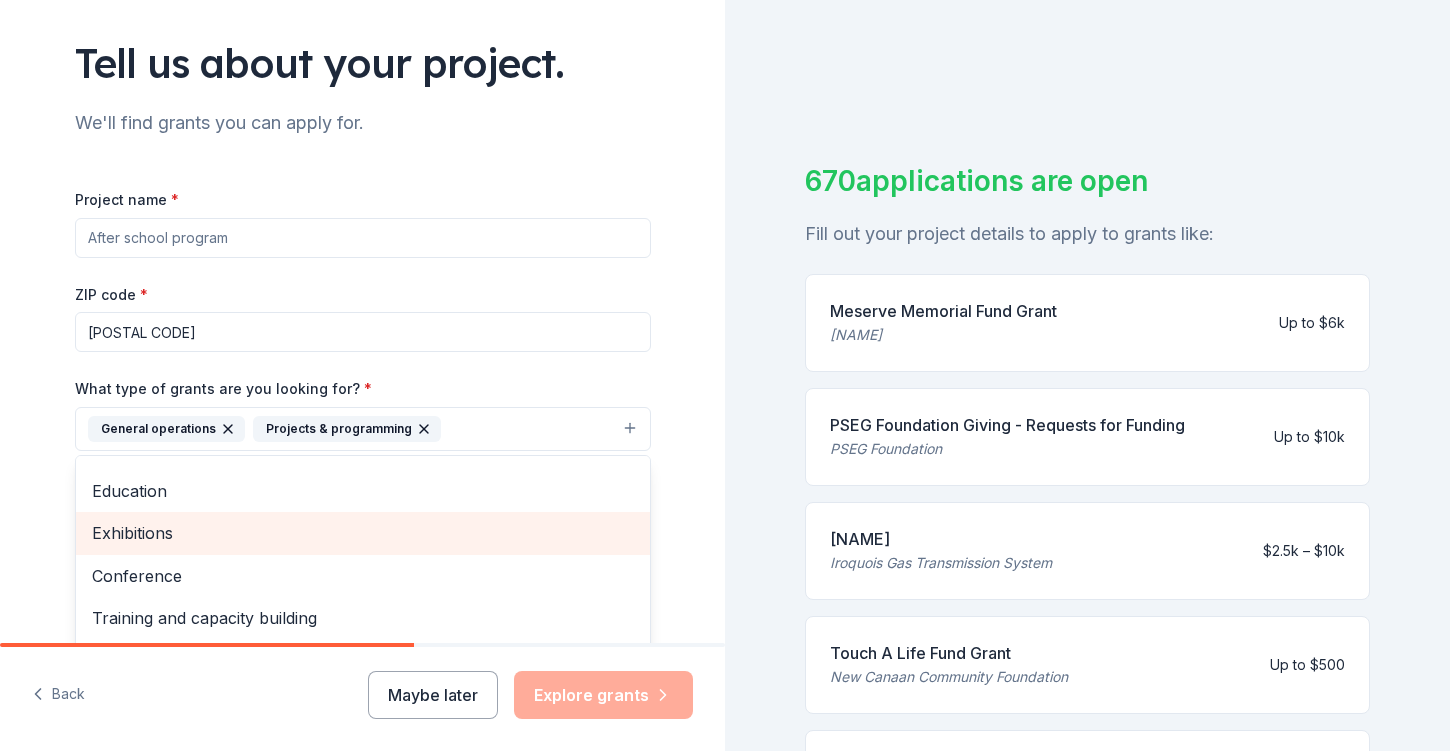 scroll, scrollTop: 109, scrollLeft: 0, axis: vertical 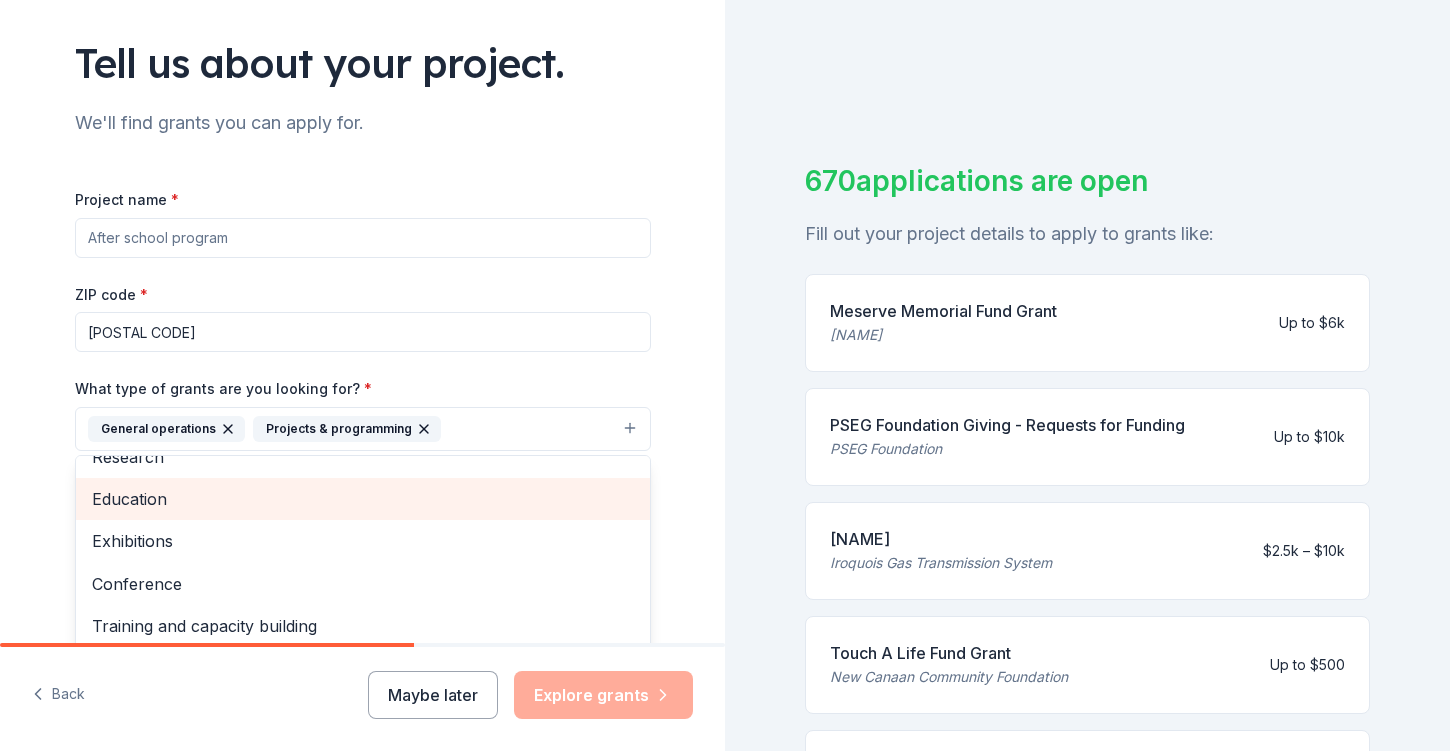 click on "Education" at bounding box center (363, 499) 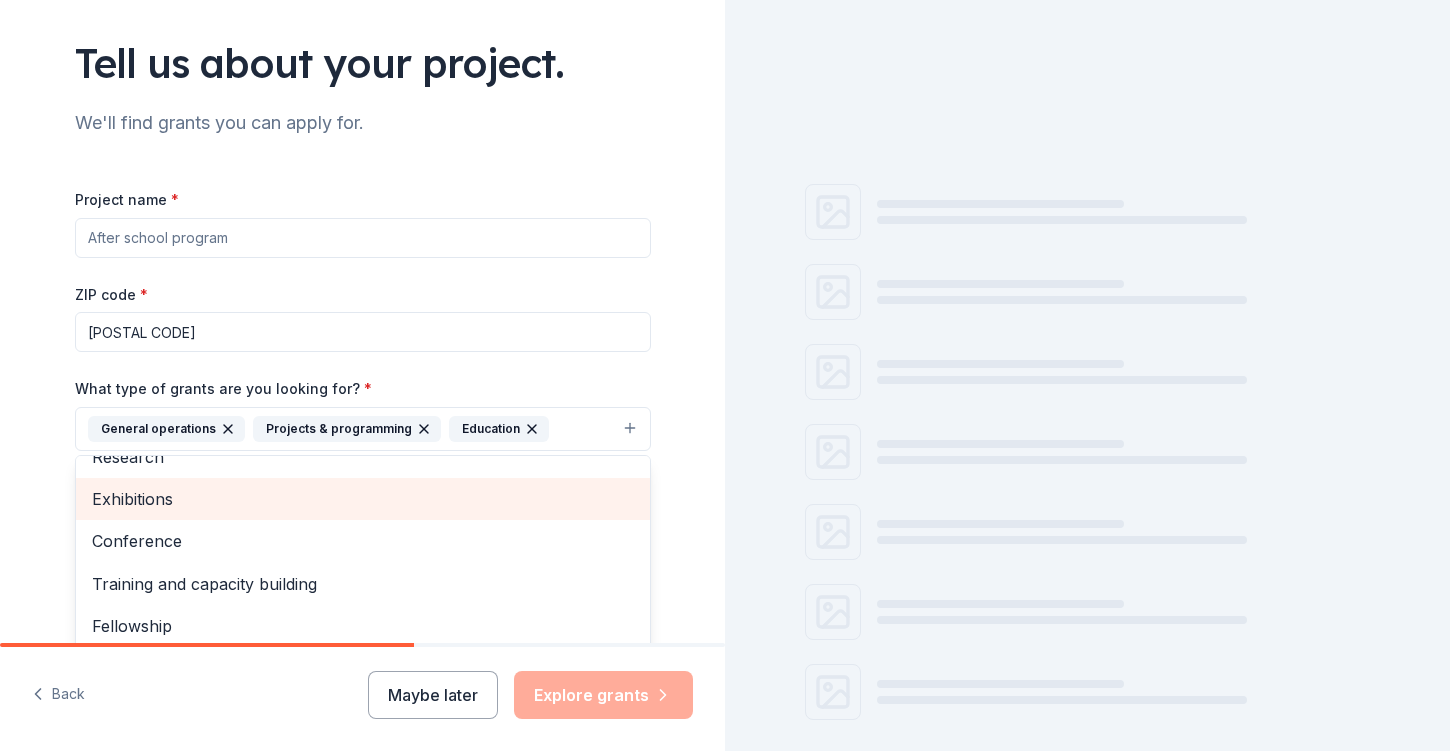 scroll, scrollTop: 109, scrollLeft: 0, axis: vertical 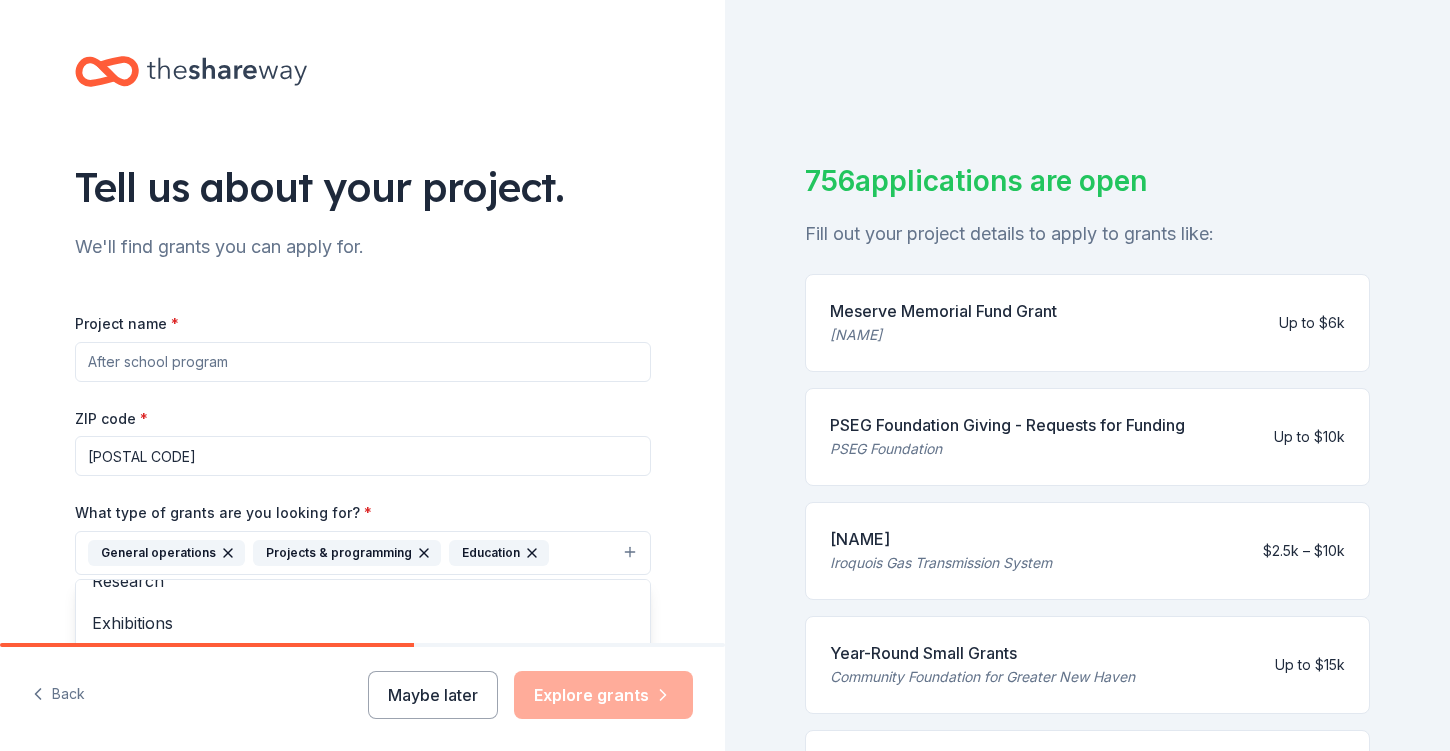 click on "Project name * ZIP code * [POSTAL_CODE] What type of grants are you looking for? * General operations Projects & programming Education Capital Scholarship Research Exhibitions Conference Training and capacity building Fellowship Other What is your project about? * We use this to match you to relevant grant opportunities.   See examples We recommend at least 300 characters to get the best grant matches. Send me reminders Email me reminders of grant application deadlines" at bounding box center [363, 586] 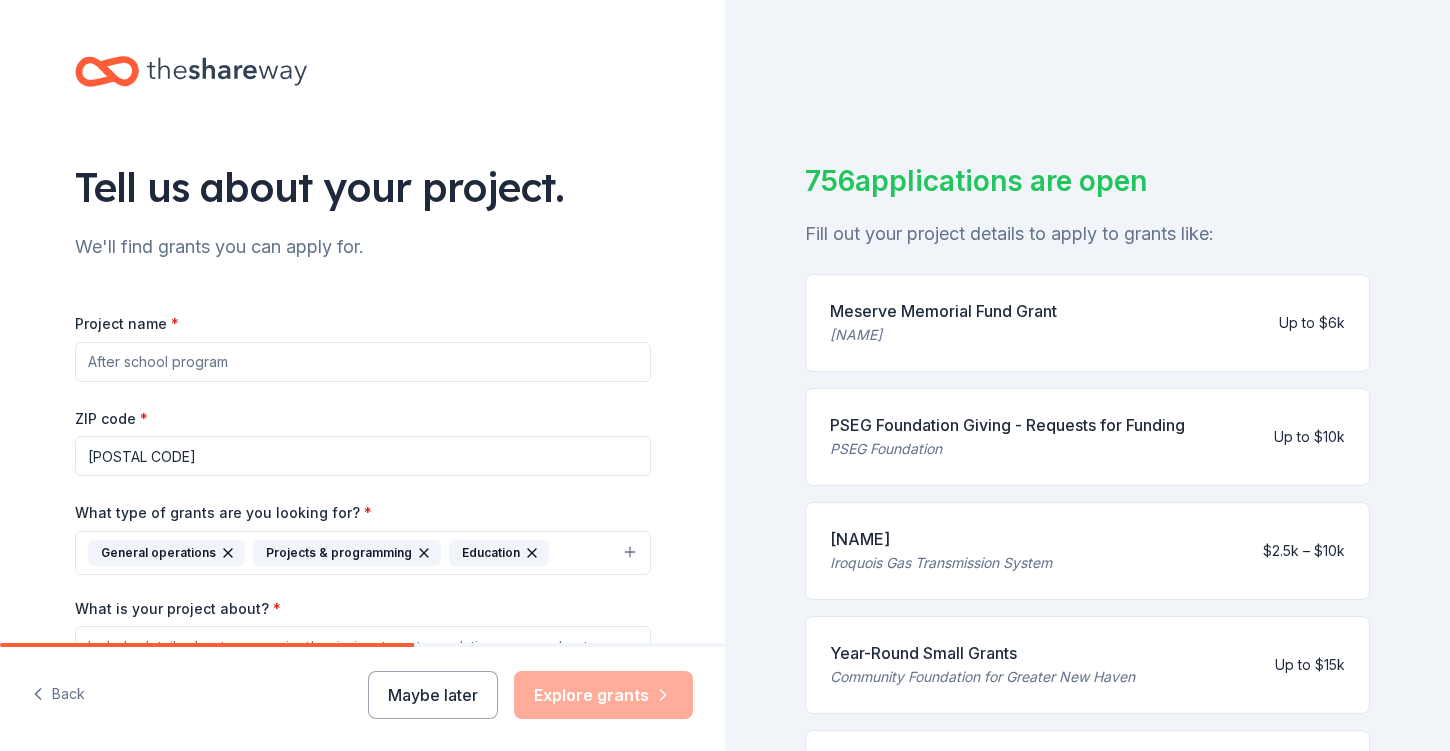 click on "What is your project about? * We use this to match you to relevant grant opportunities.   See examples" at bounding box center (363, 669) 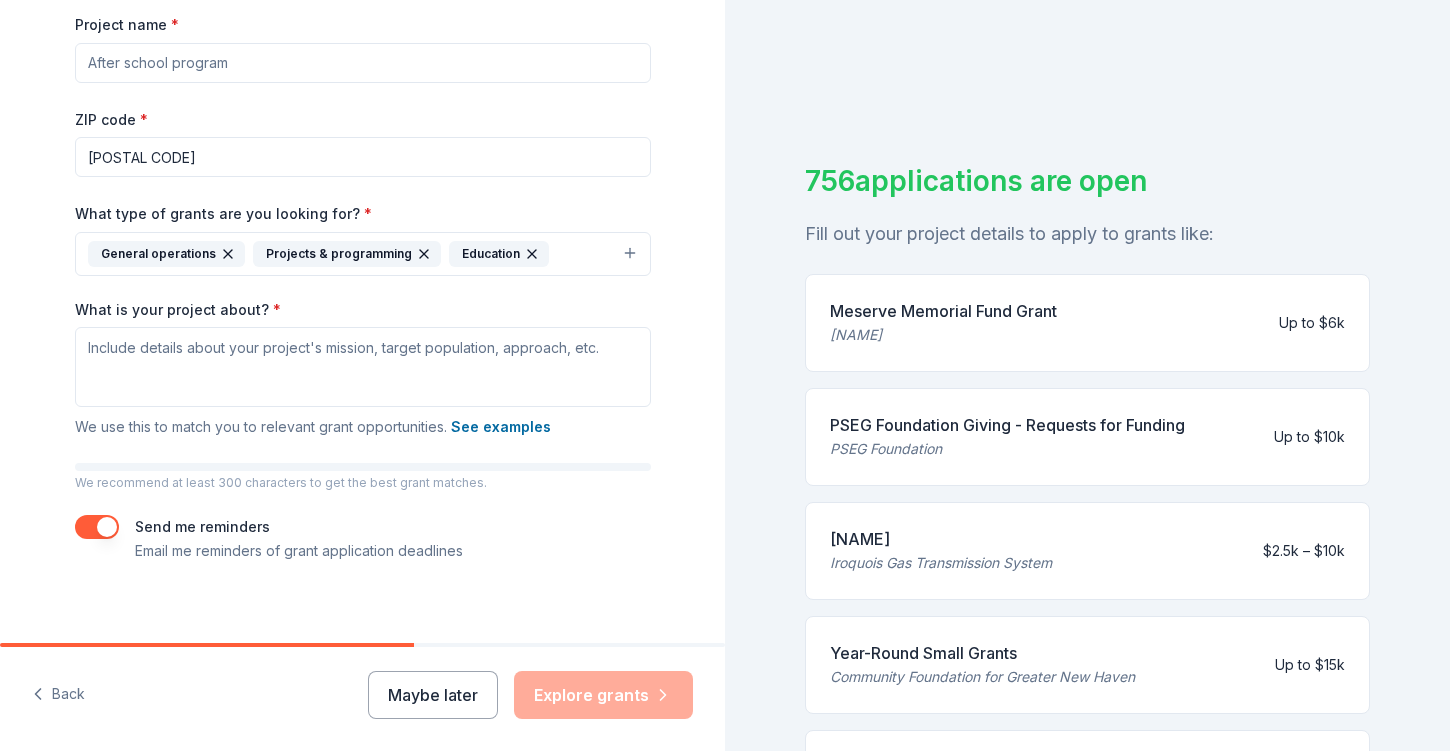 scroll, scrollTop: 315, scrollLeft: 0, axis: vertical 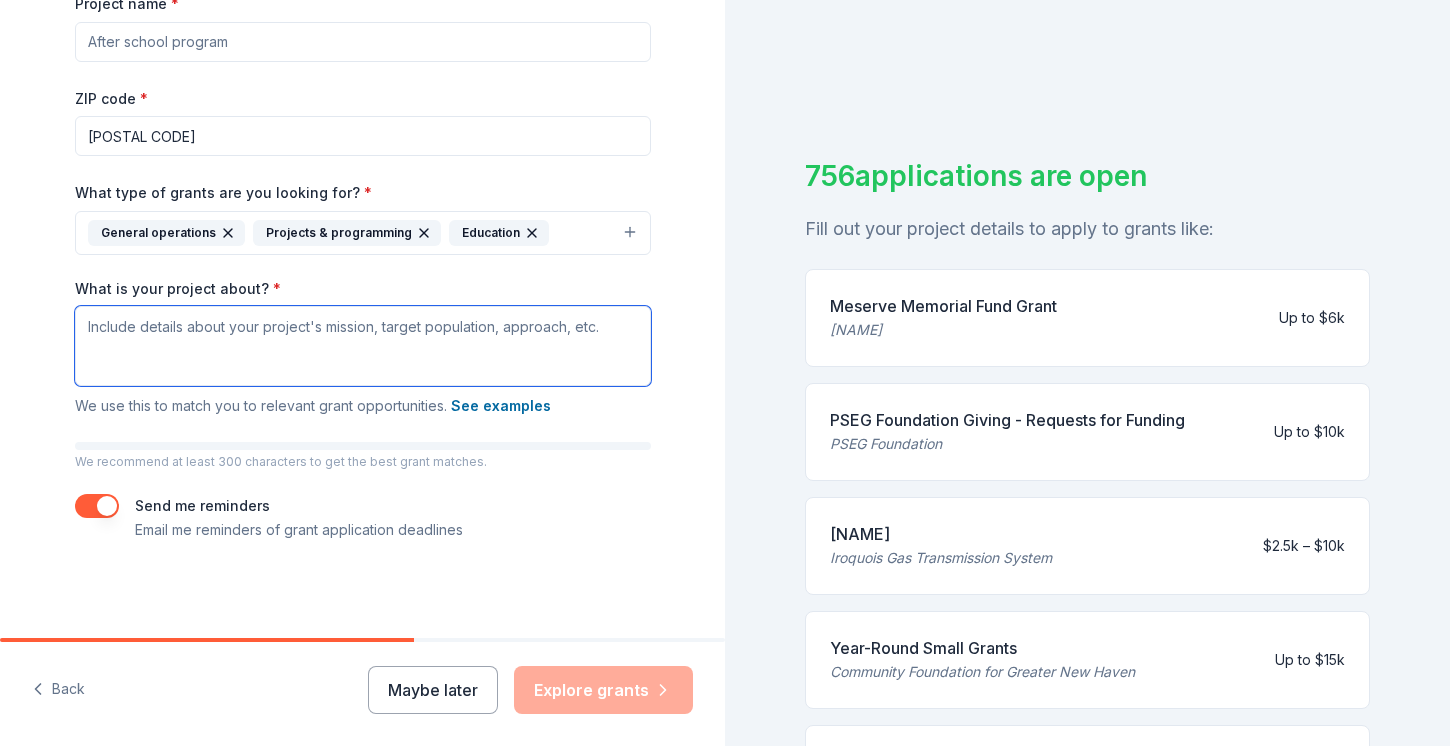 click on "What is your project about? *" at bounding box center [363, 346] 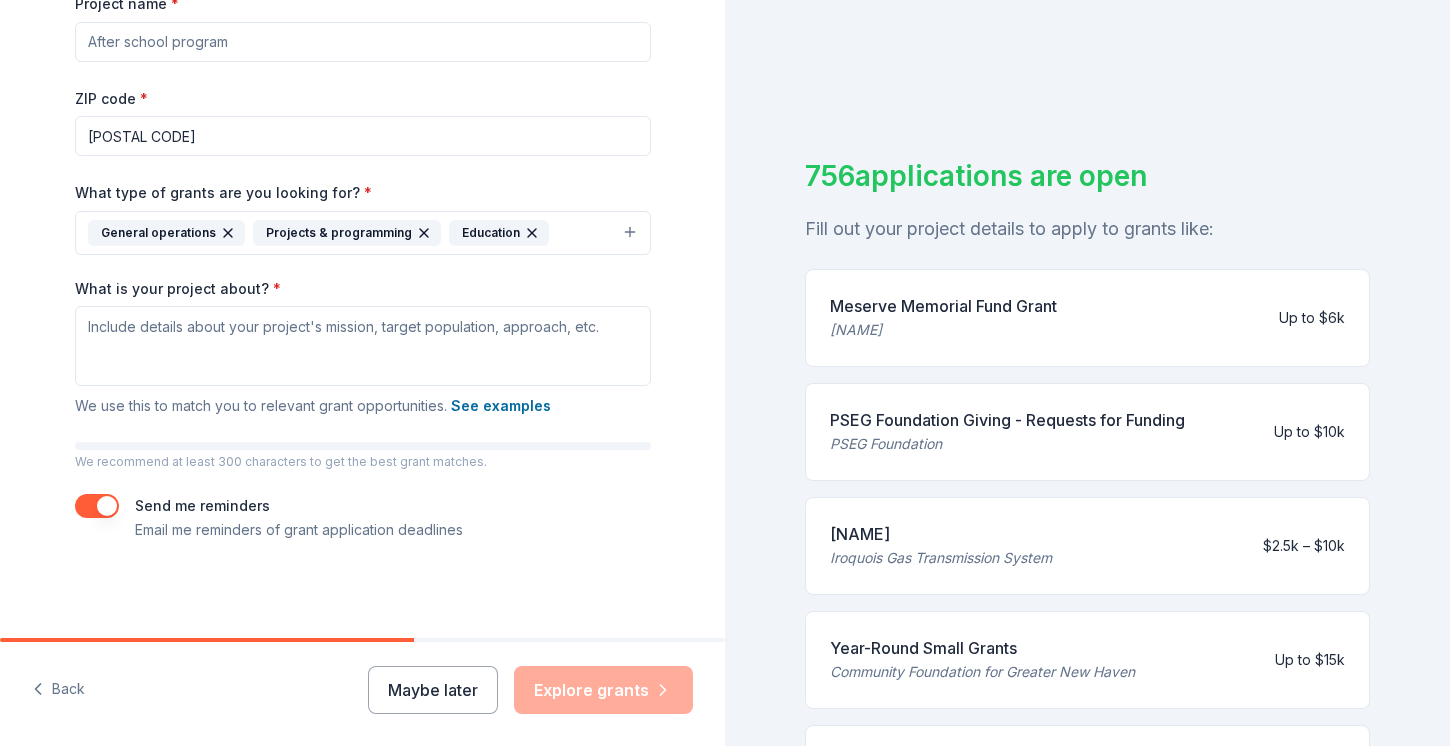drag, startPoint x: 51, startPoint y: 268, endPoint x: 437, endPoint y: 246, distance: 386.62643 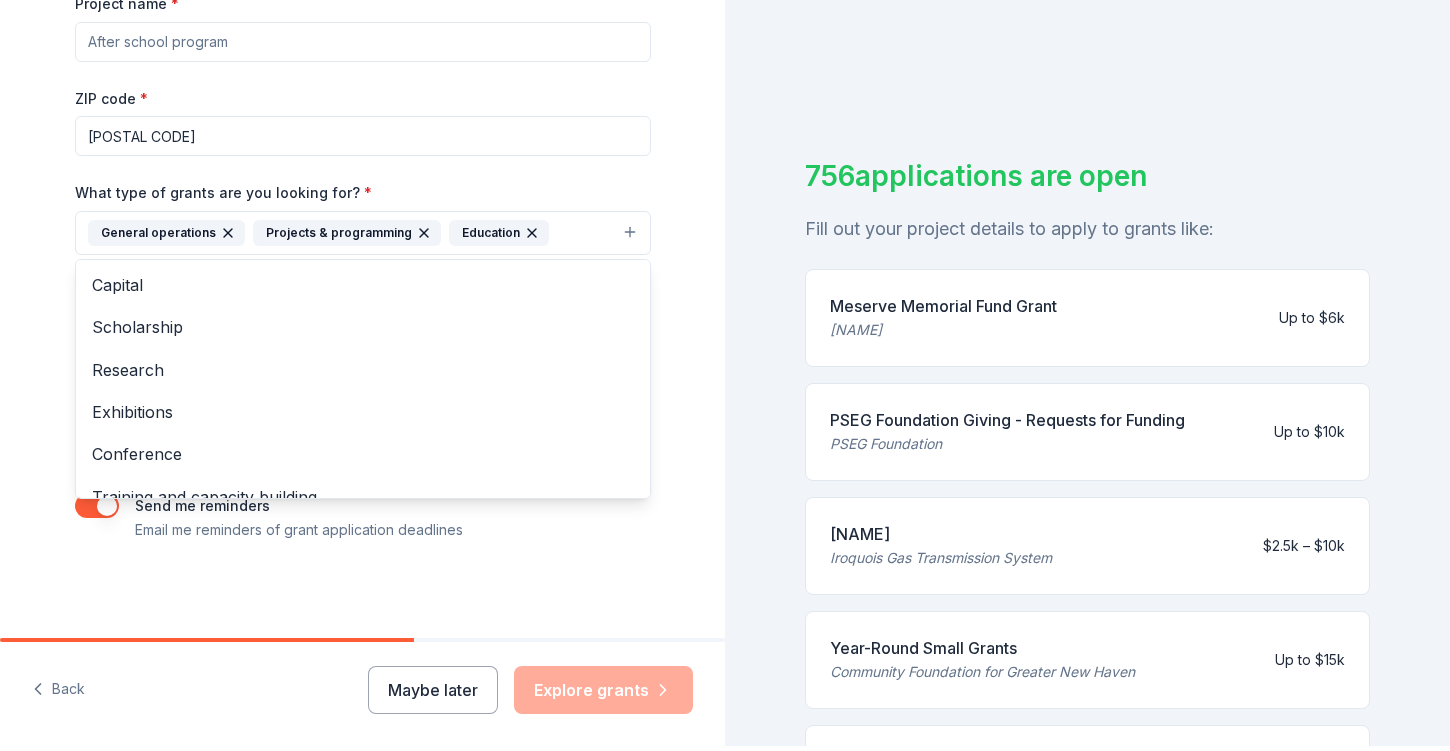 click on "Projects & programming" at bounding box center [347, 233] 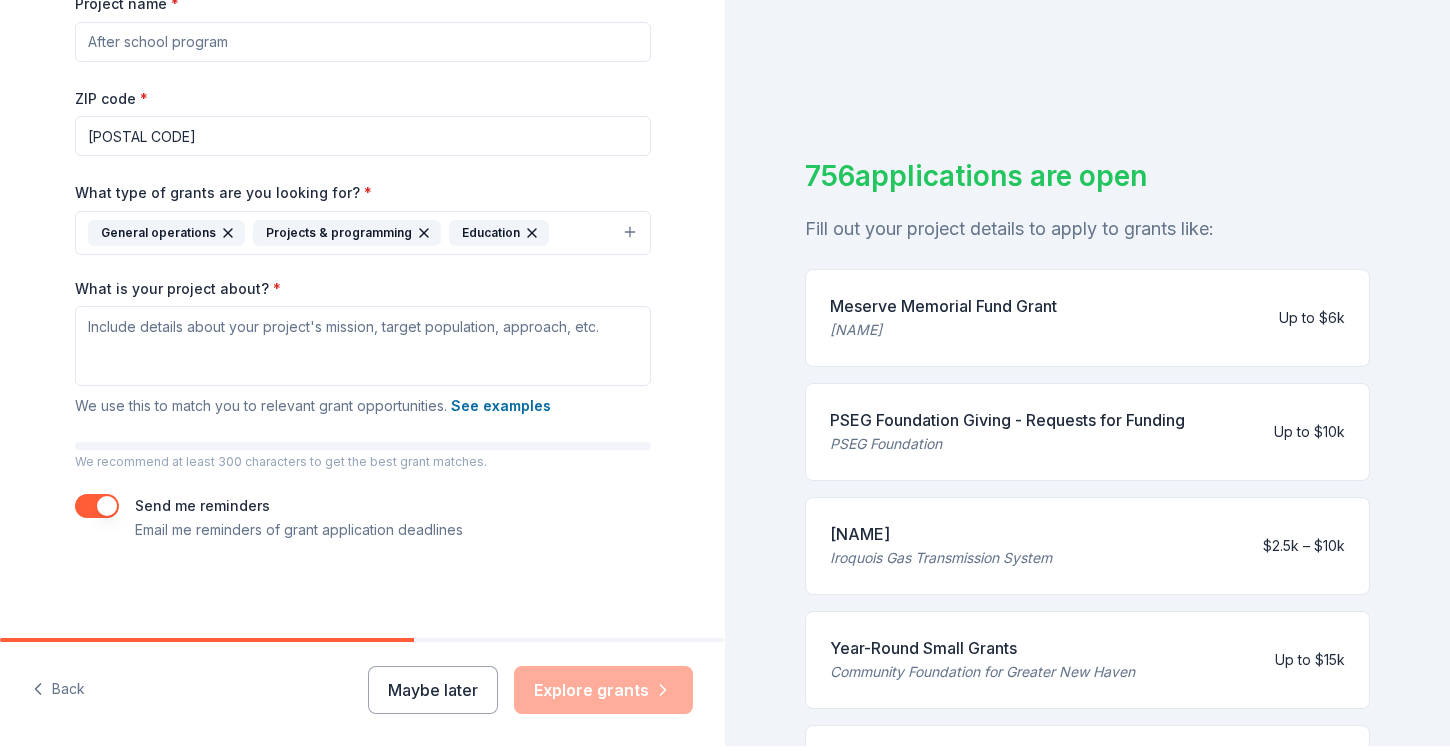 click on "Projects & programming" at bounding box center [347, 233] 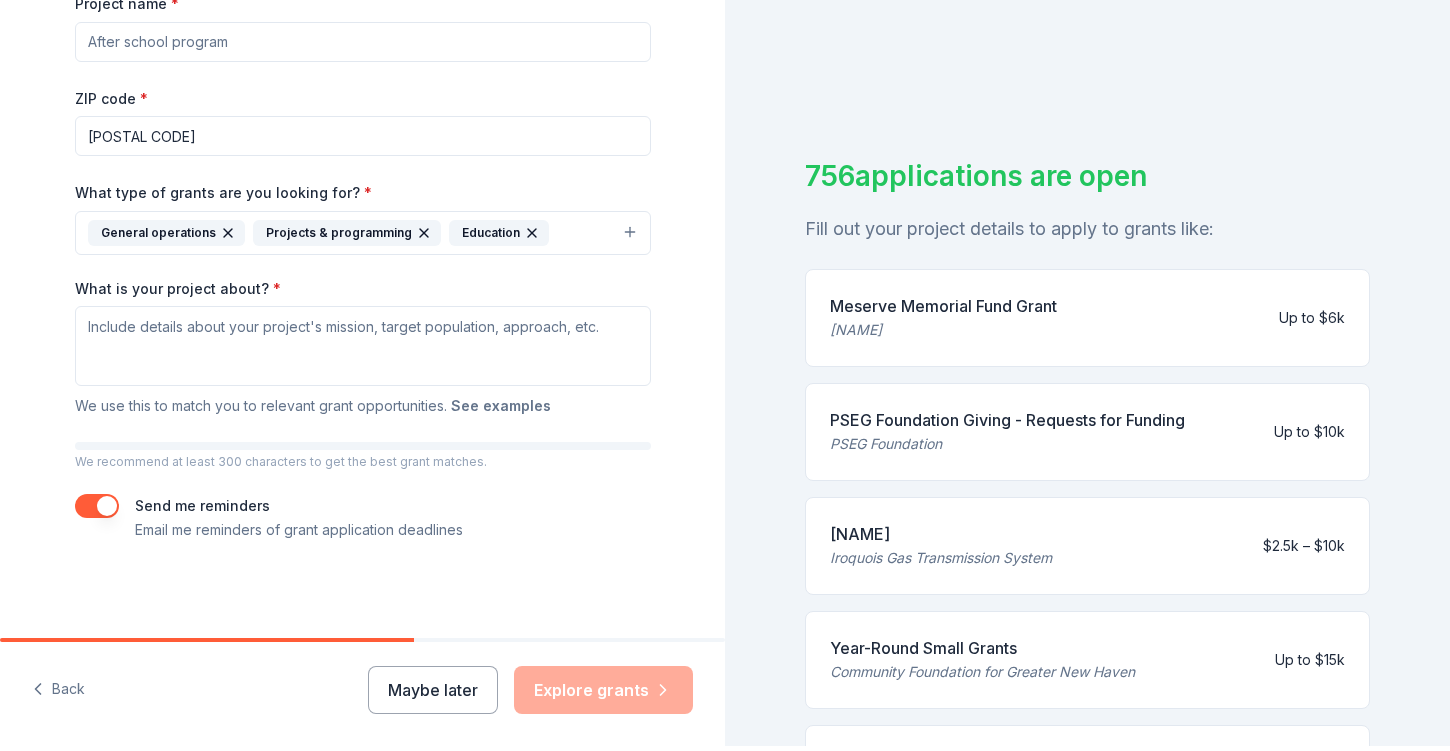 click on "See examples" at bounding box center (501, 406) 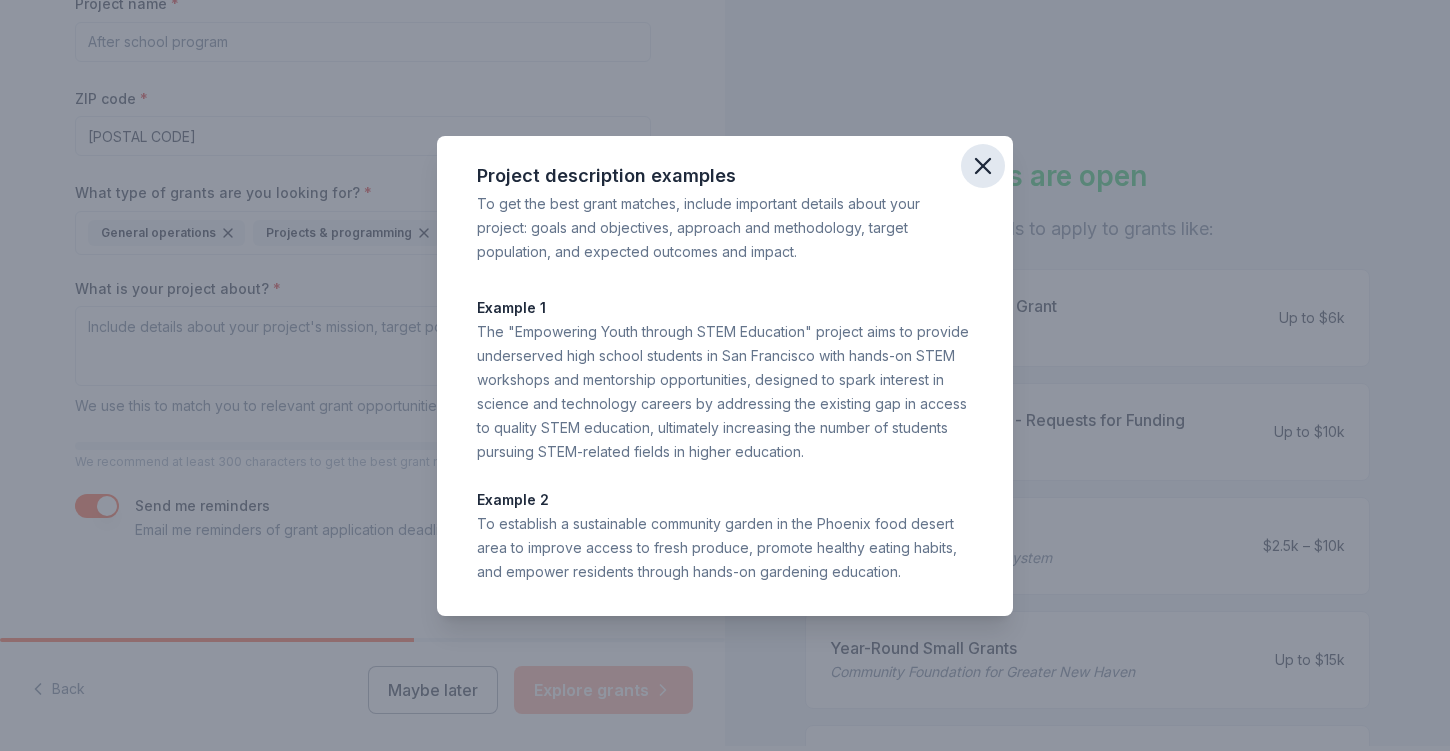 click 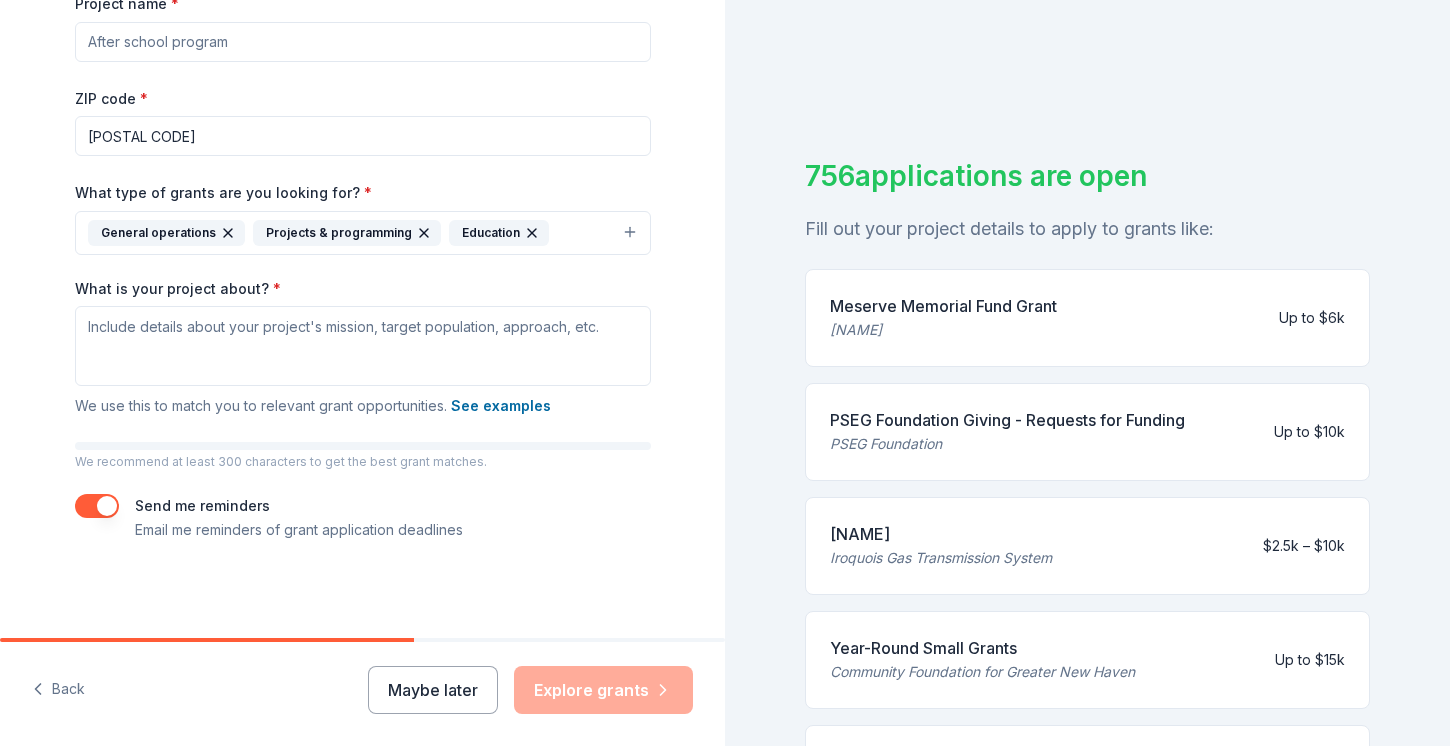 click on "What is your project about? *" at bounding box center (363, 346) 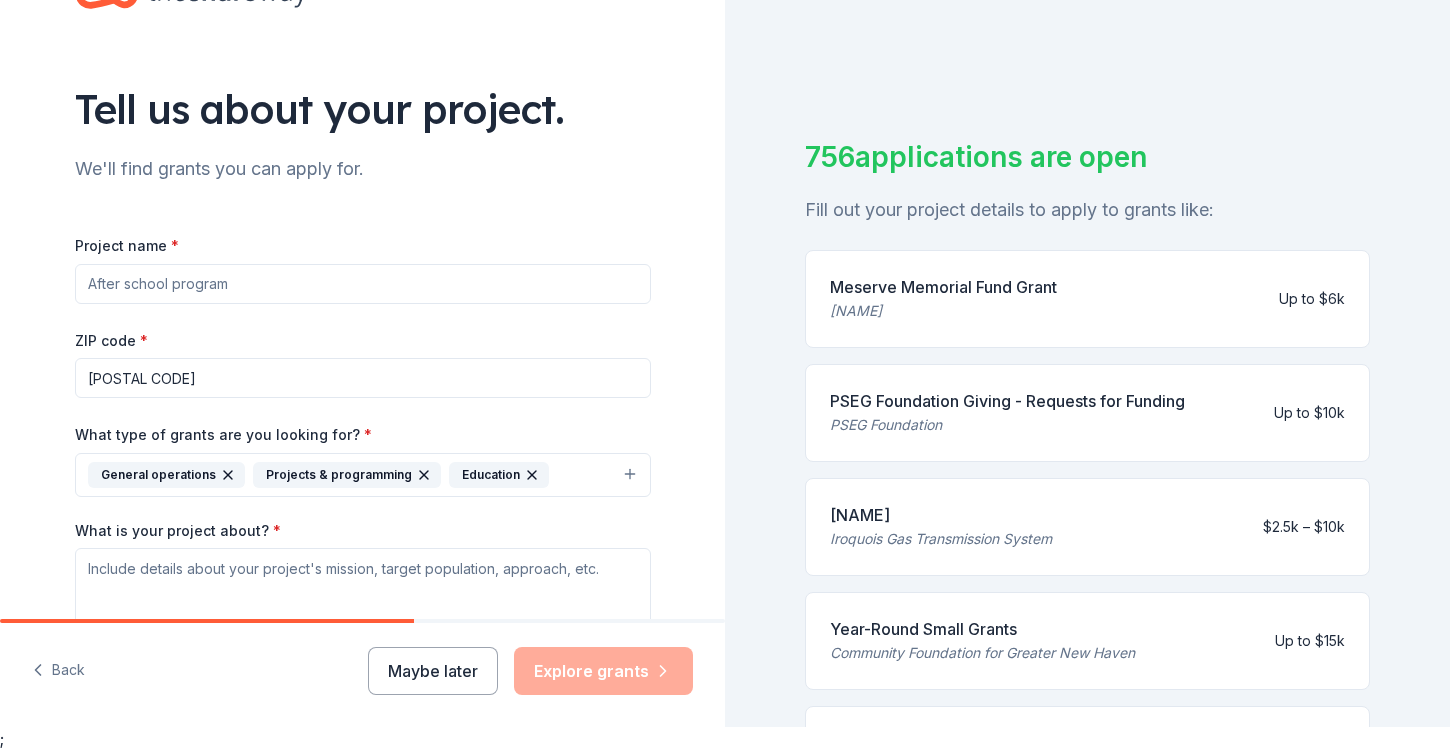 scroll, scrollTop: 51, scrollLeft: 0, axis: vertical 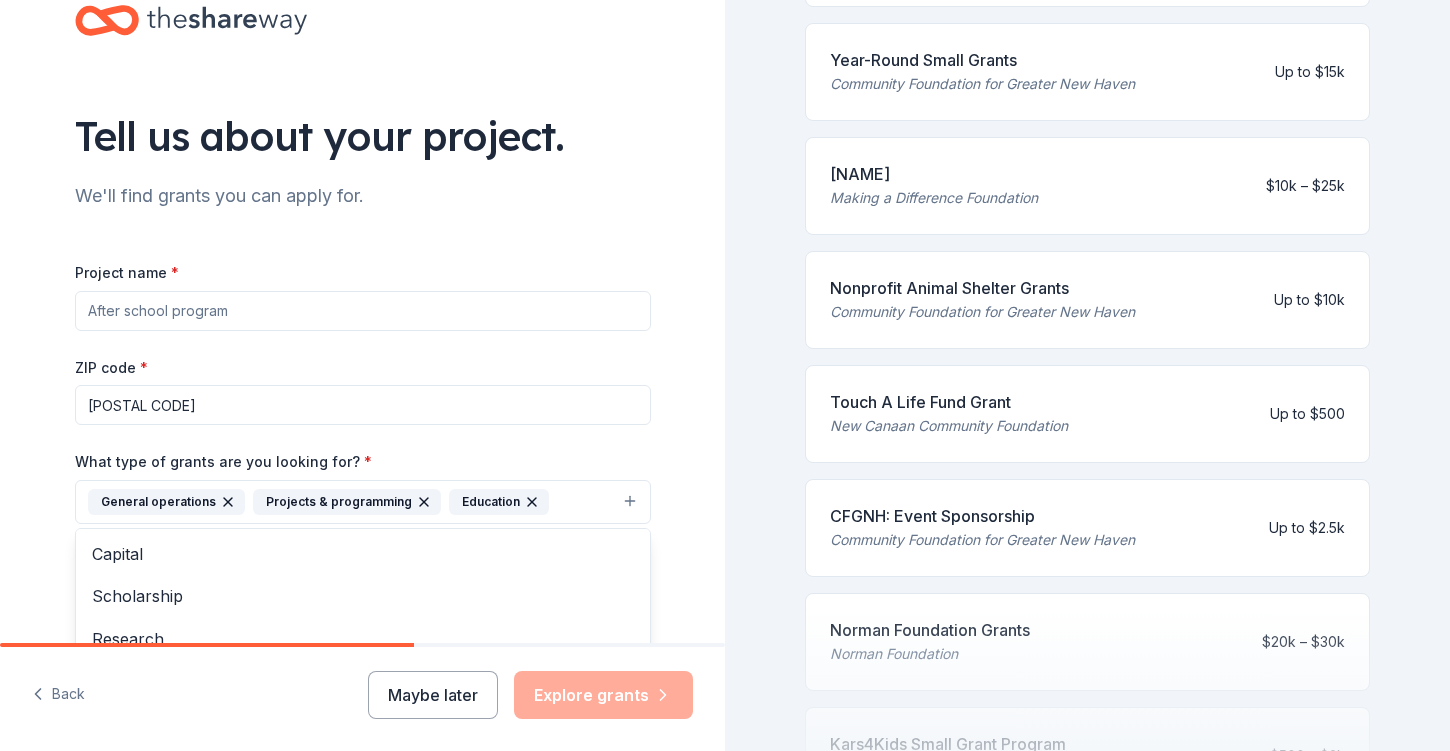 click 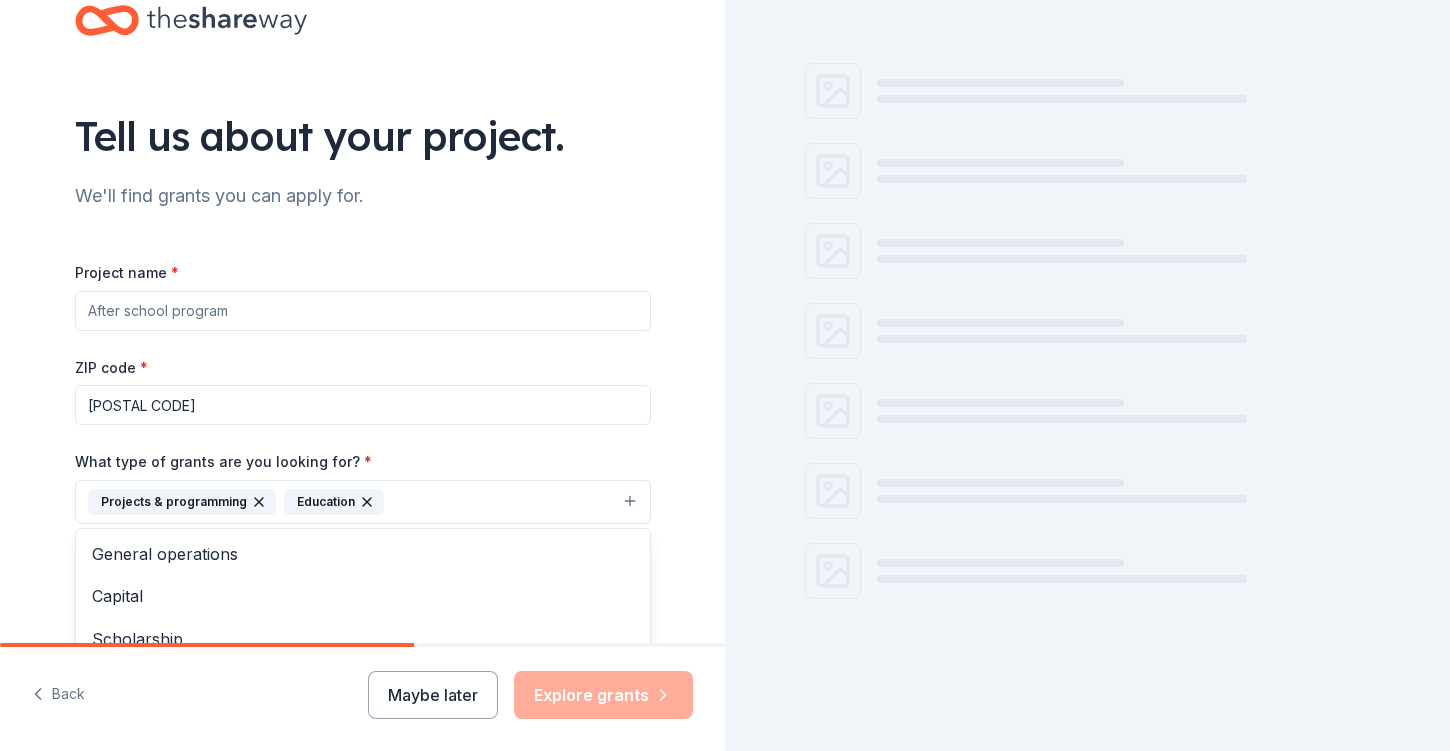 scroll, scrollTop: 121, scrollLeft: 0, axis: vertical 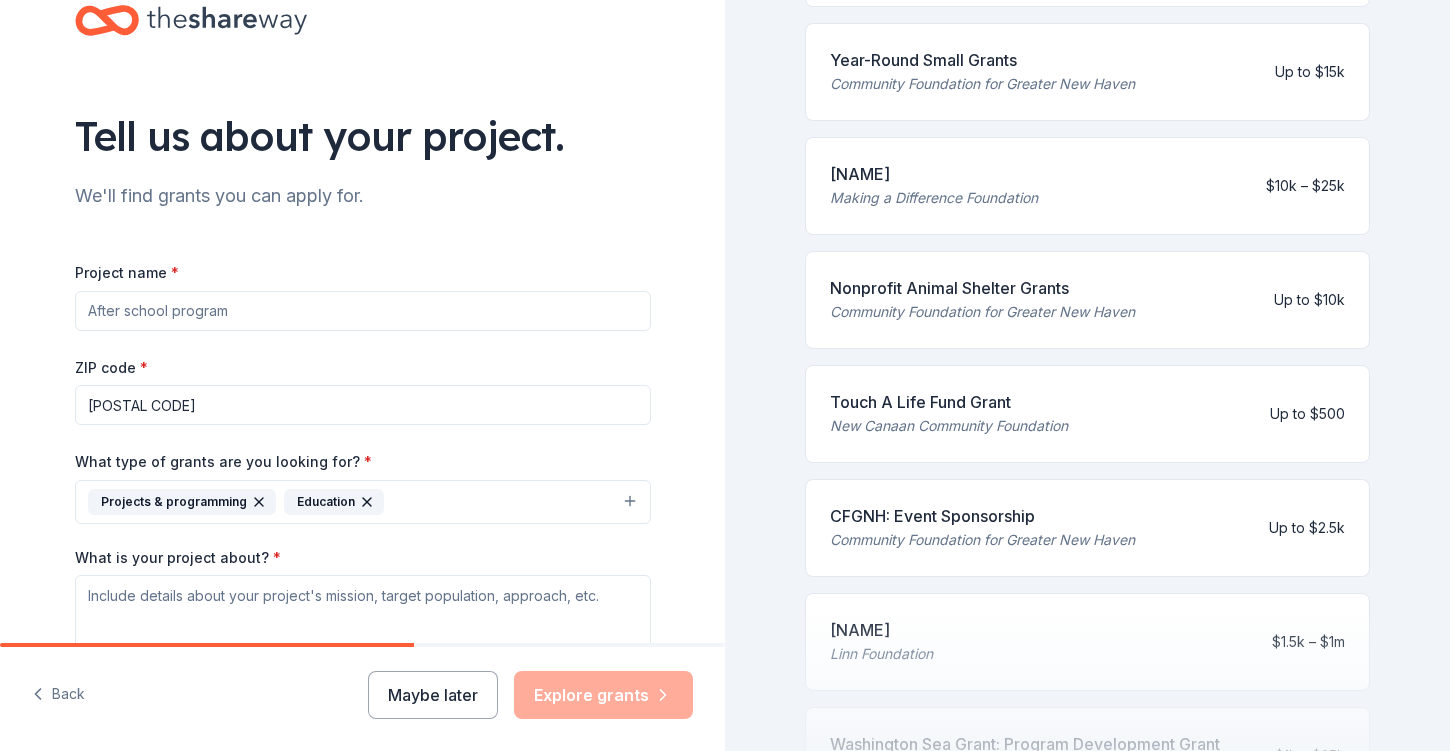 click 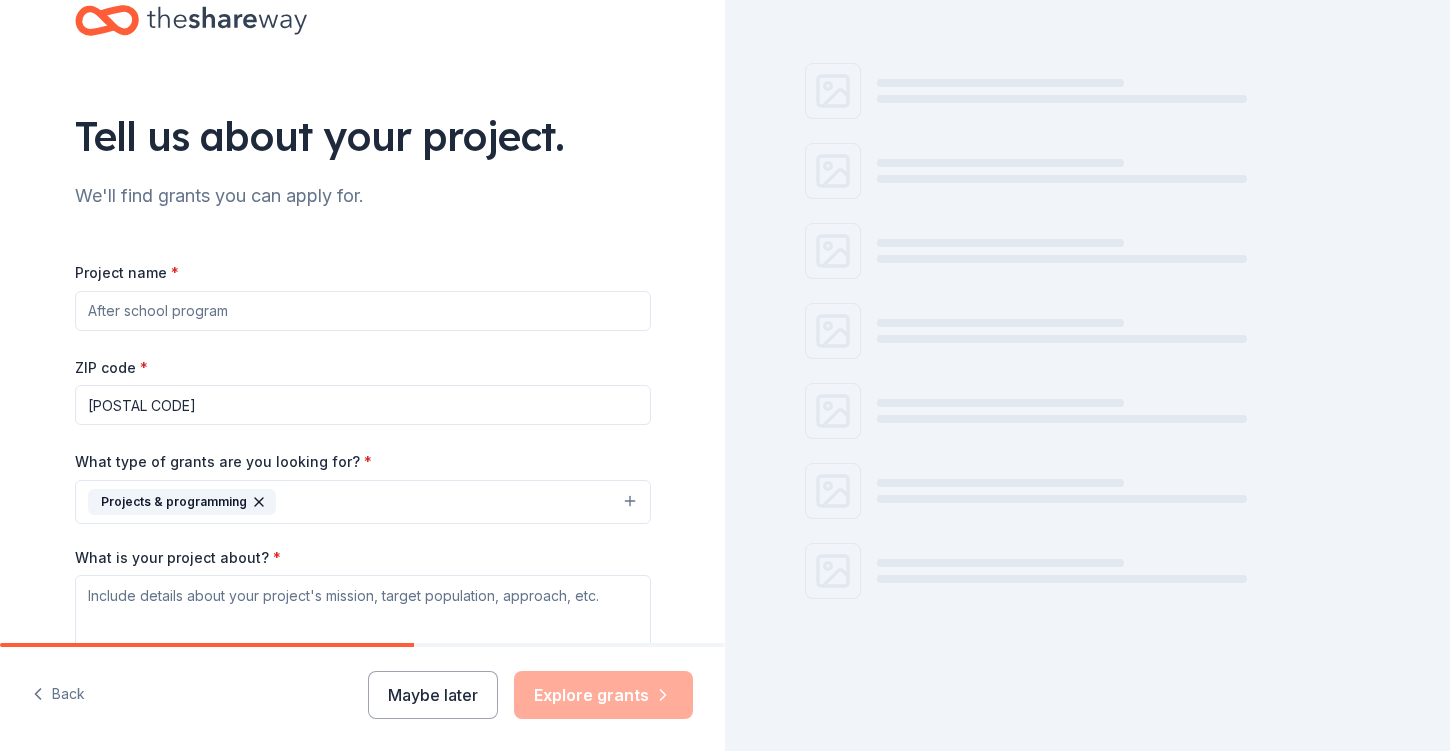 scroll, scrollTop: 593, scrollLeft: 0, axis: vertical 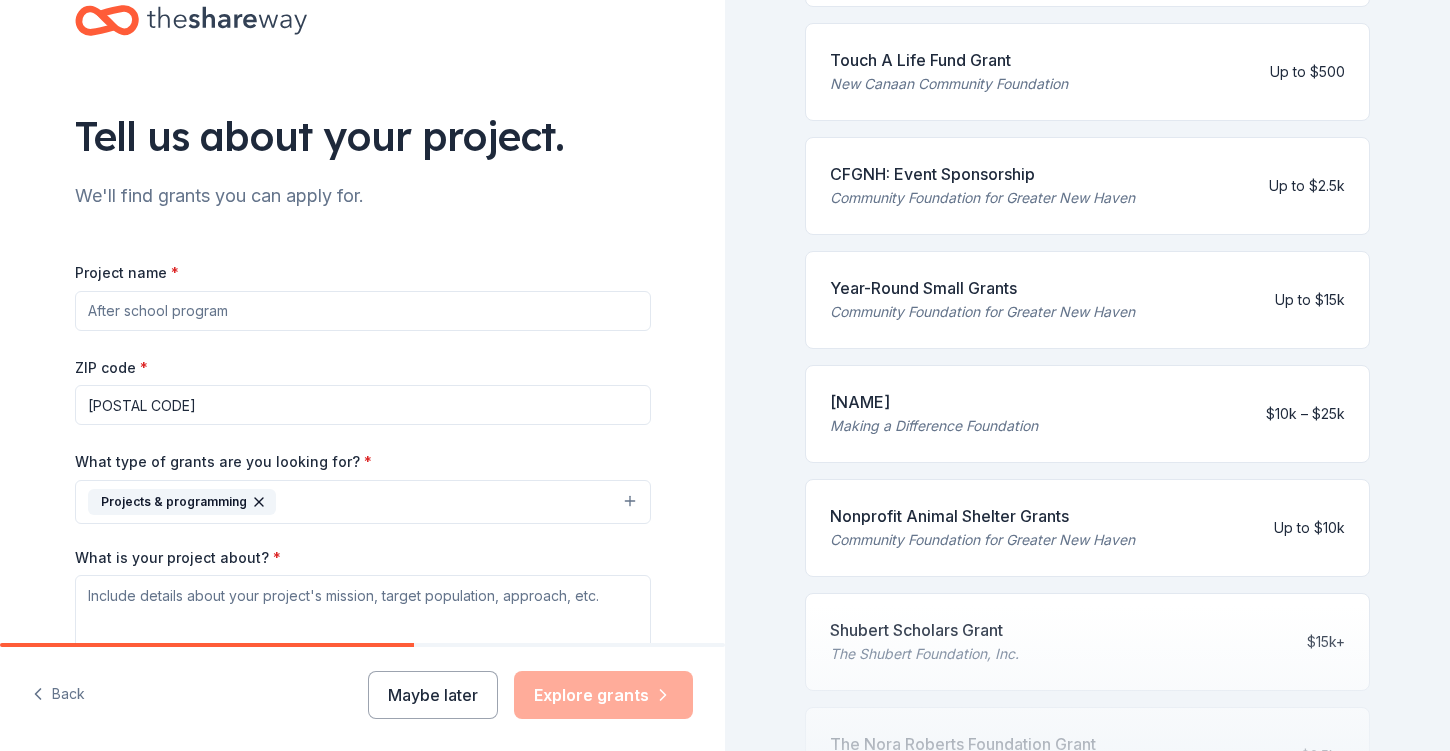 drag, startPoint x: 234, startPoint y: 306, endPoint x: 104, endPoint y: 312, distance: 130.13838 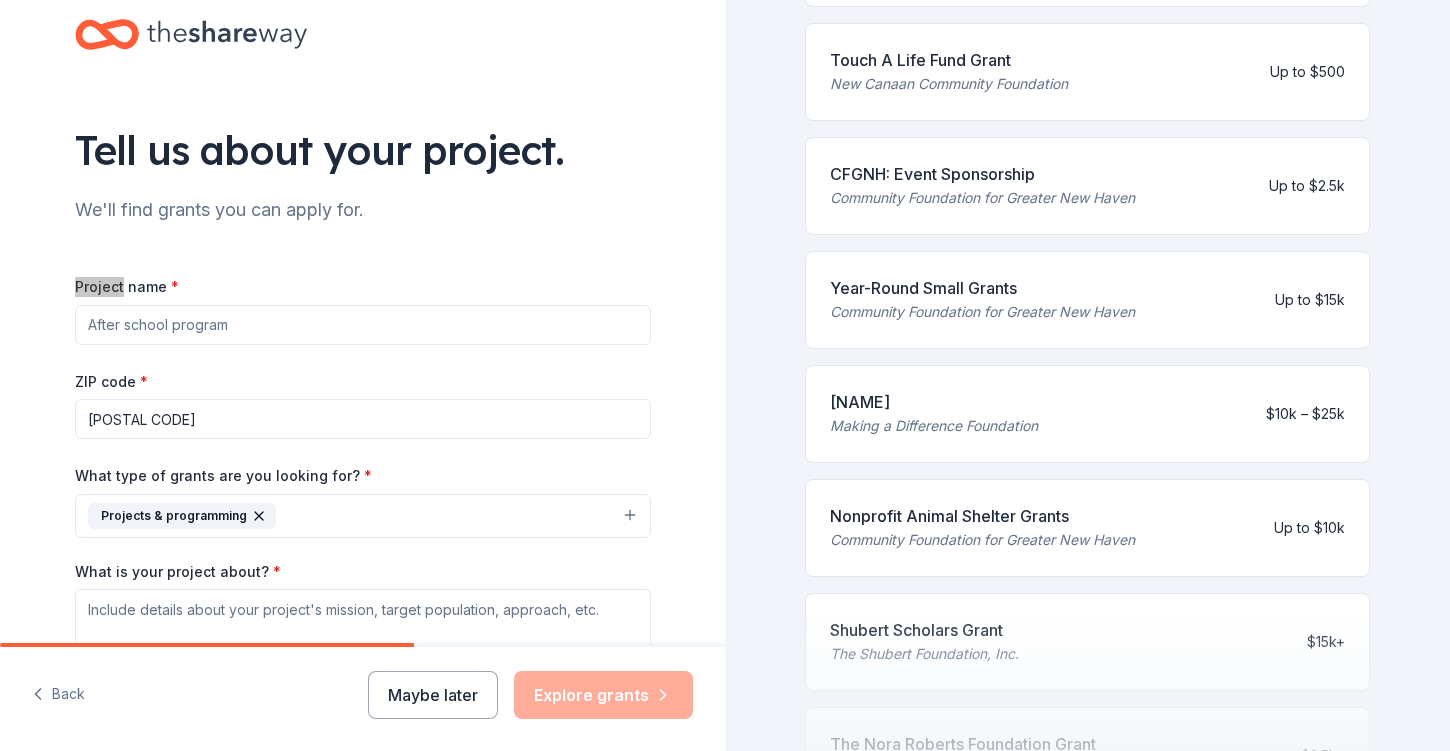 scroll, scrollTop: 25, scrollLeft: 0, axis: vertical 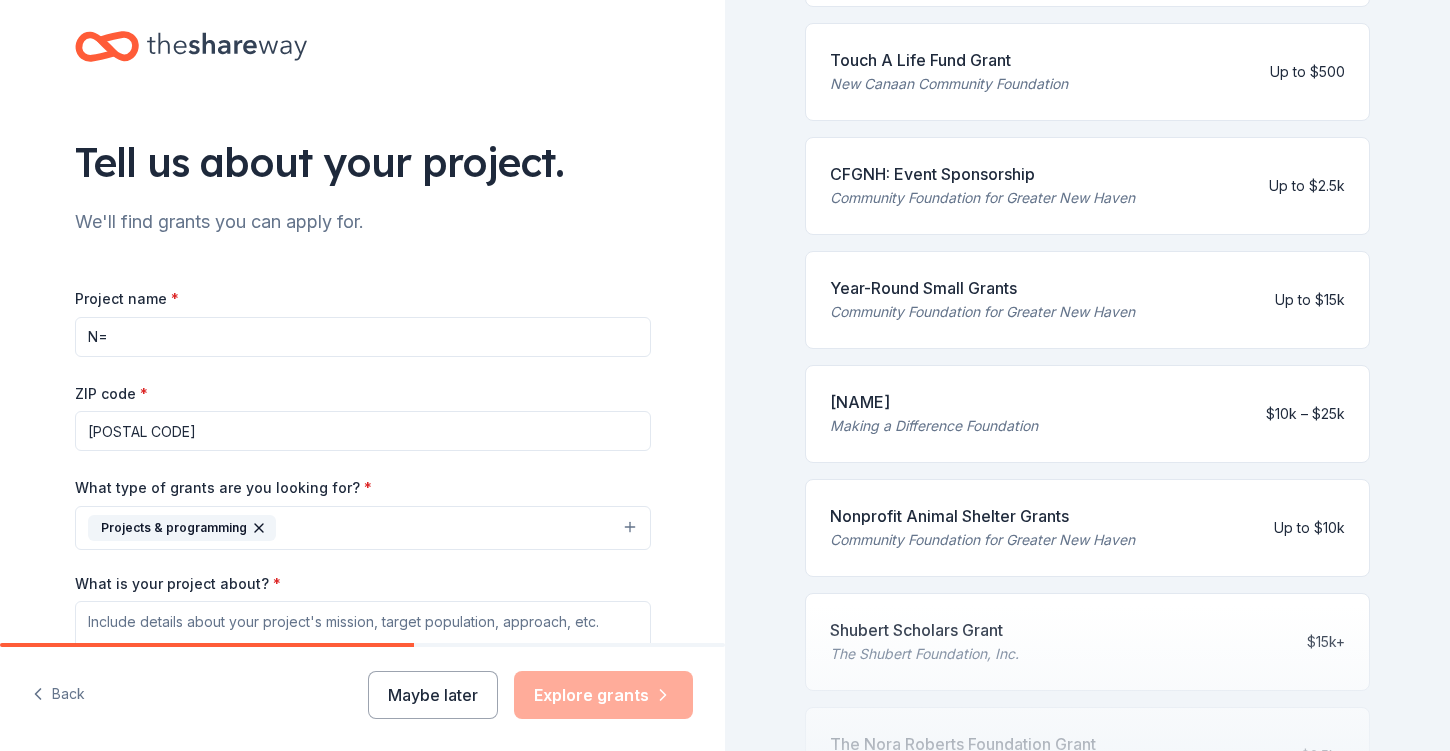 type on "N" 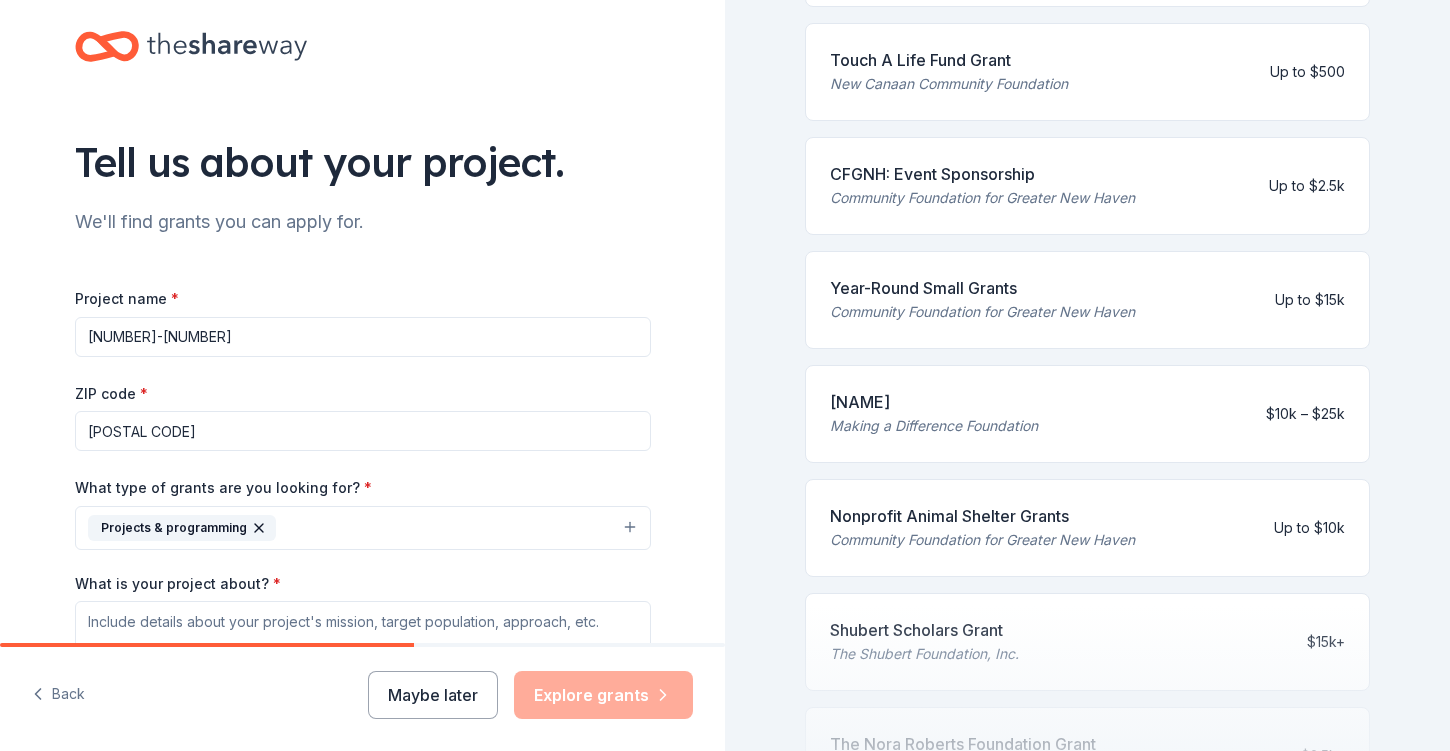 scroll, scrollTop: 0, scrollLeft: 191, axis: horizontal 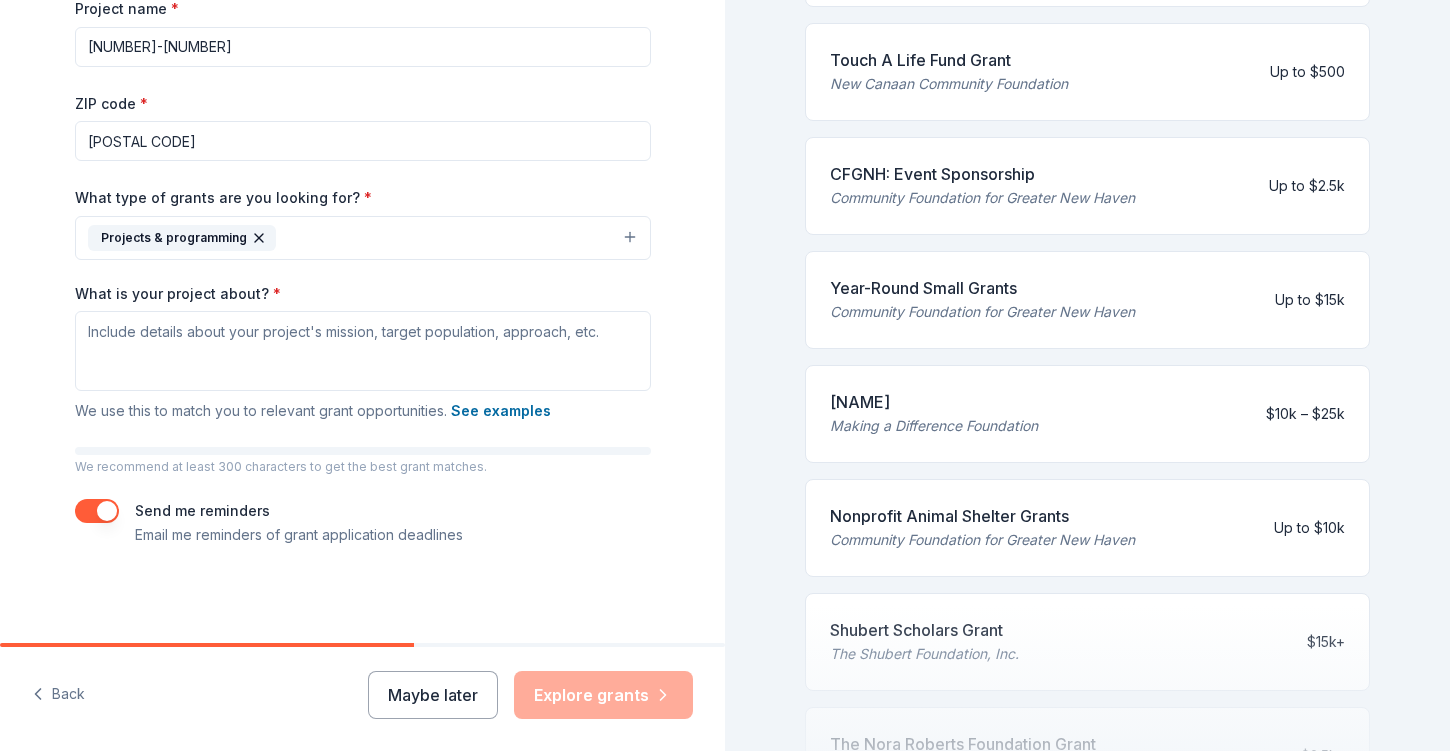 type on "[NUMBER]-[NUMBER]" 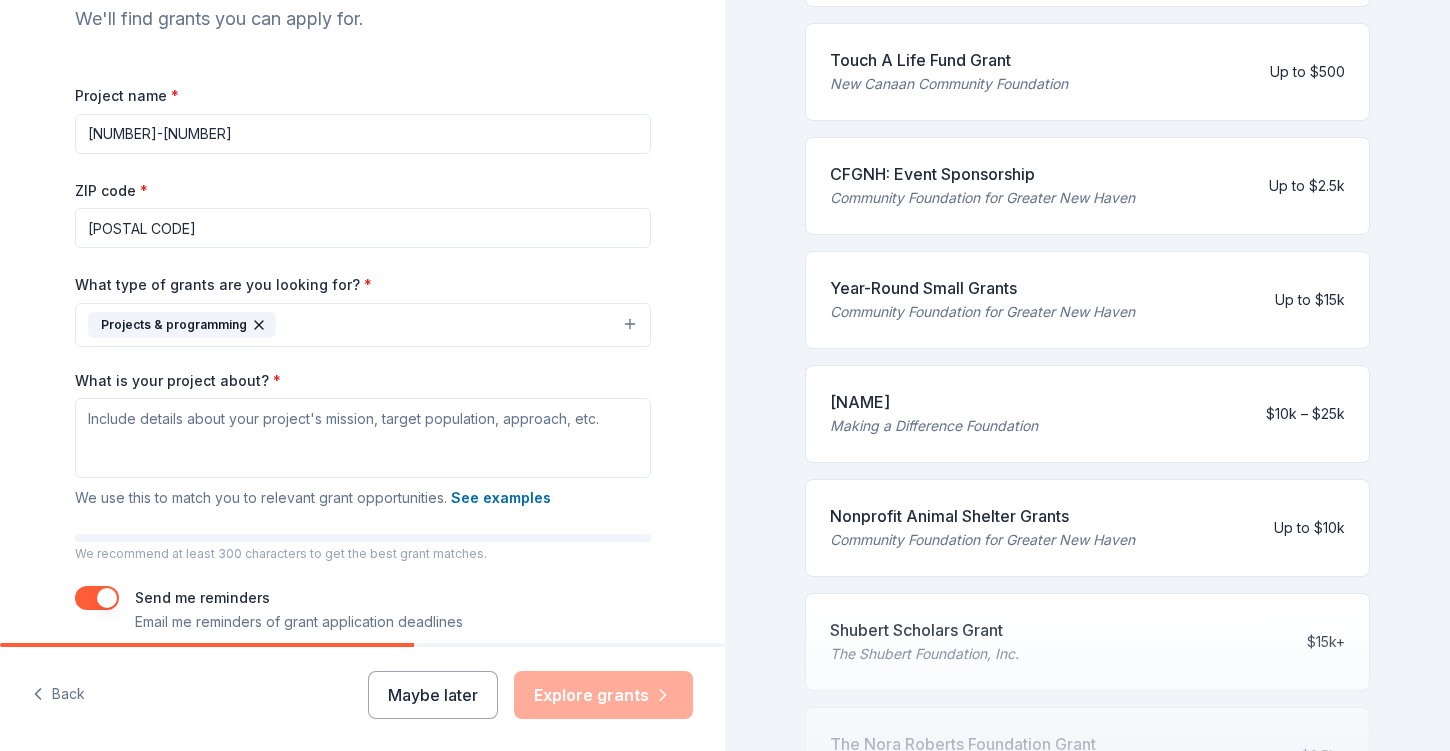 scroll, scrollTop: 226, scrollLeft: 0, axis: vertical 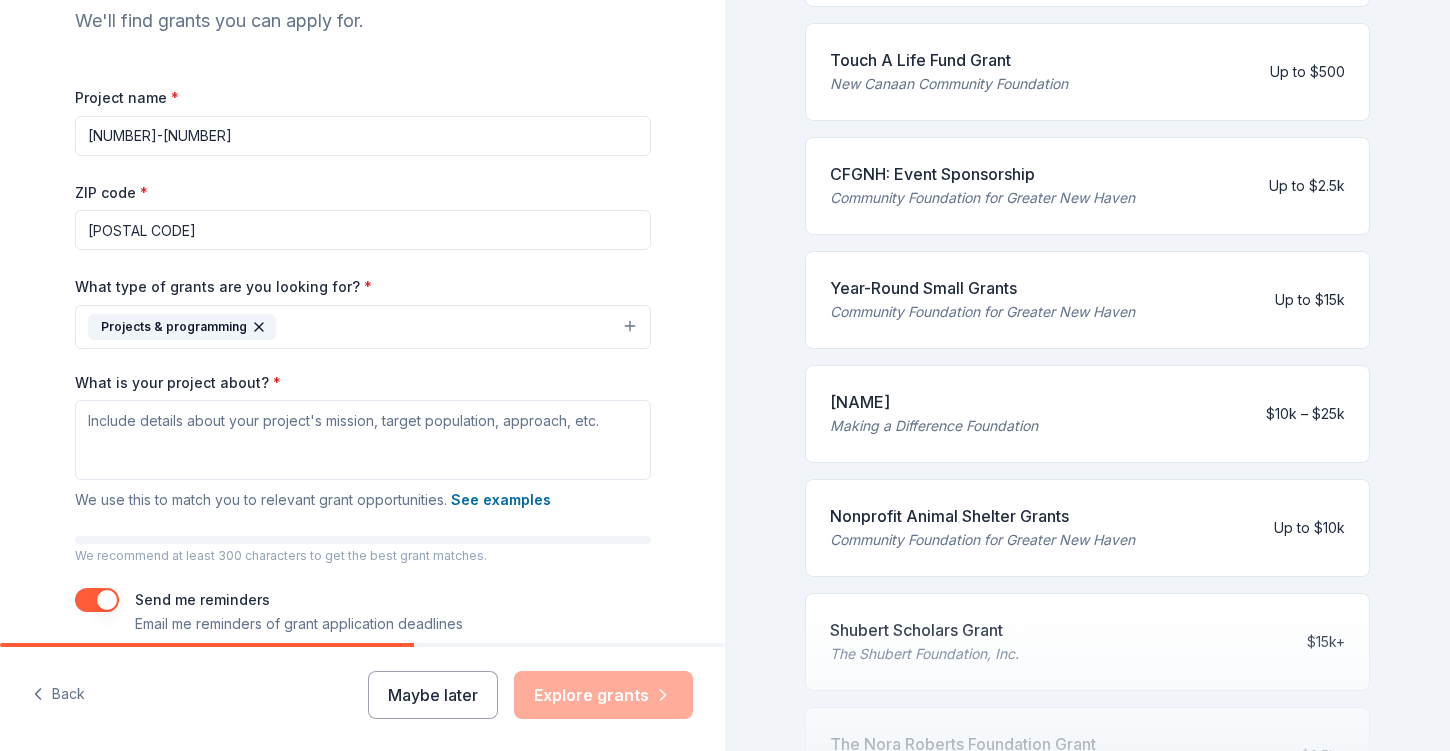 click on "What is your project about? *" at bounding box center (363, 440) 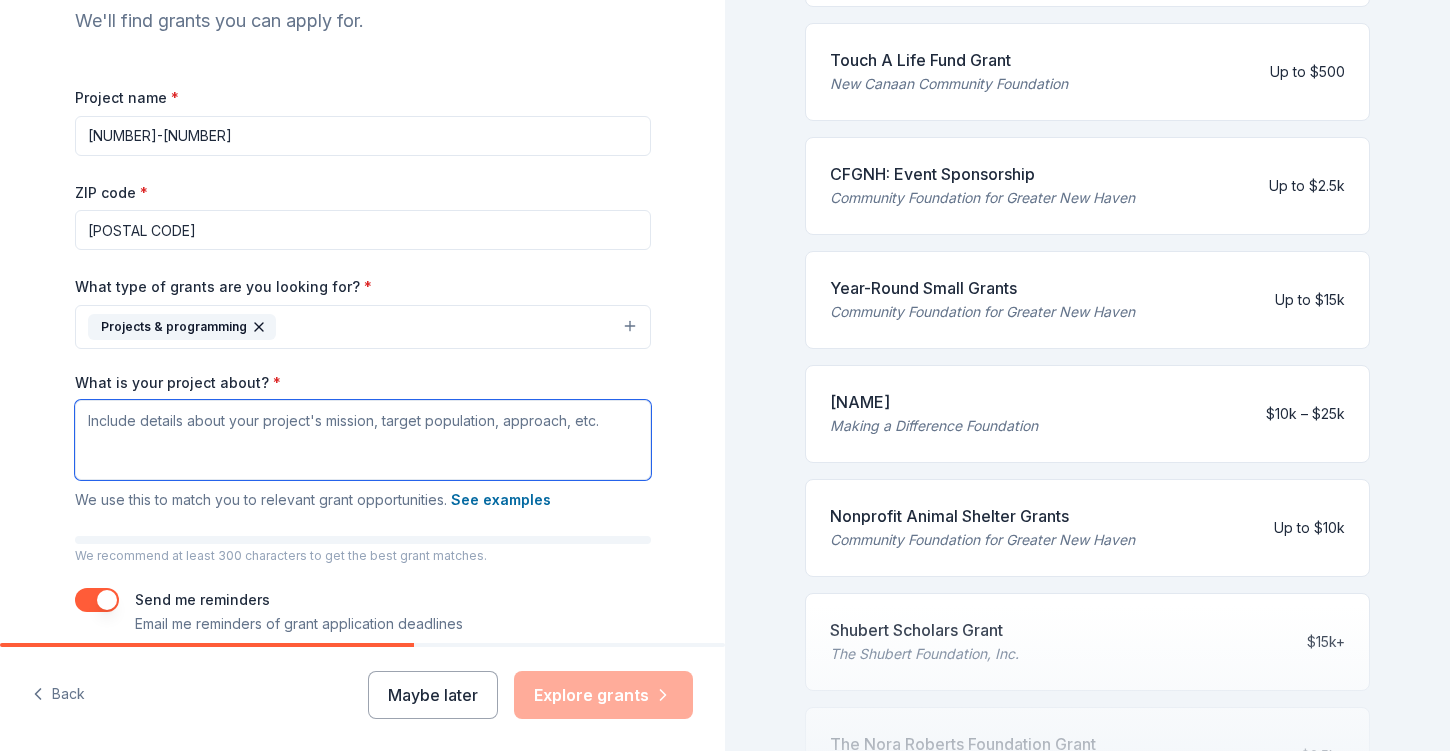 paste on "[NAME]" 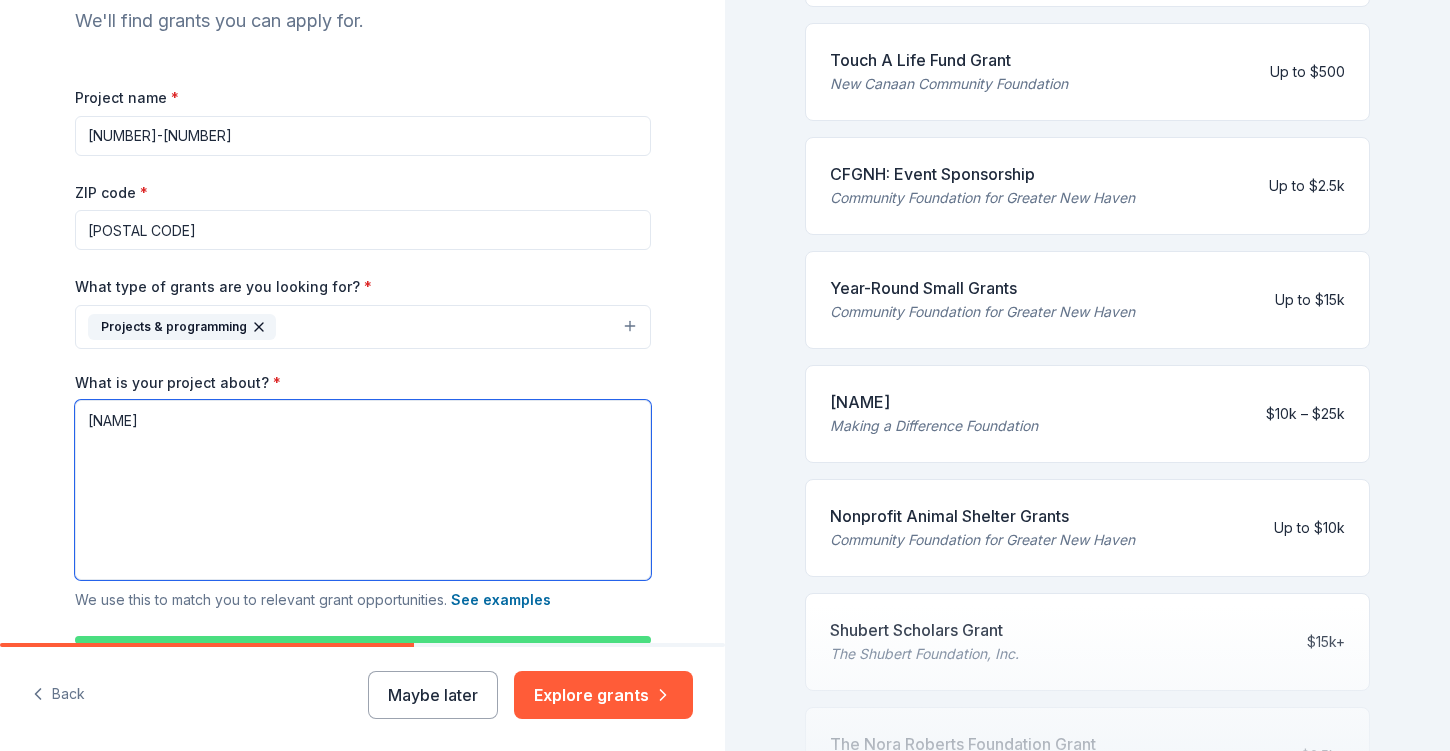scroll, scrollTop: 30, scrollLeft: 0, axis: vertical 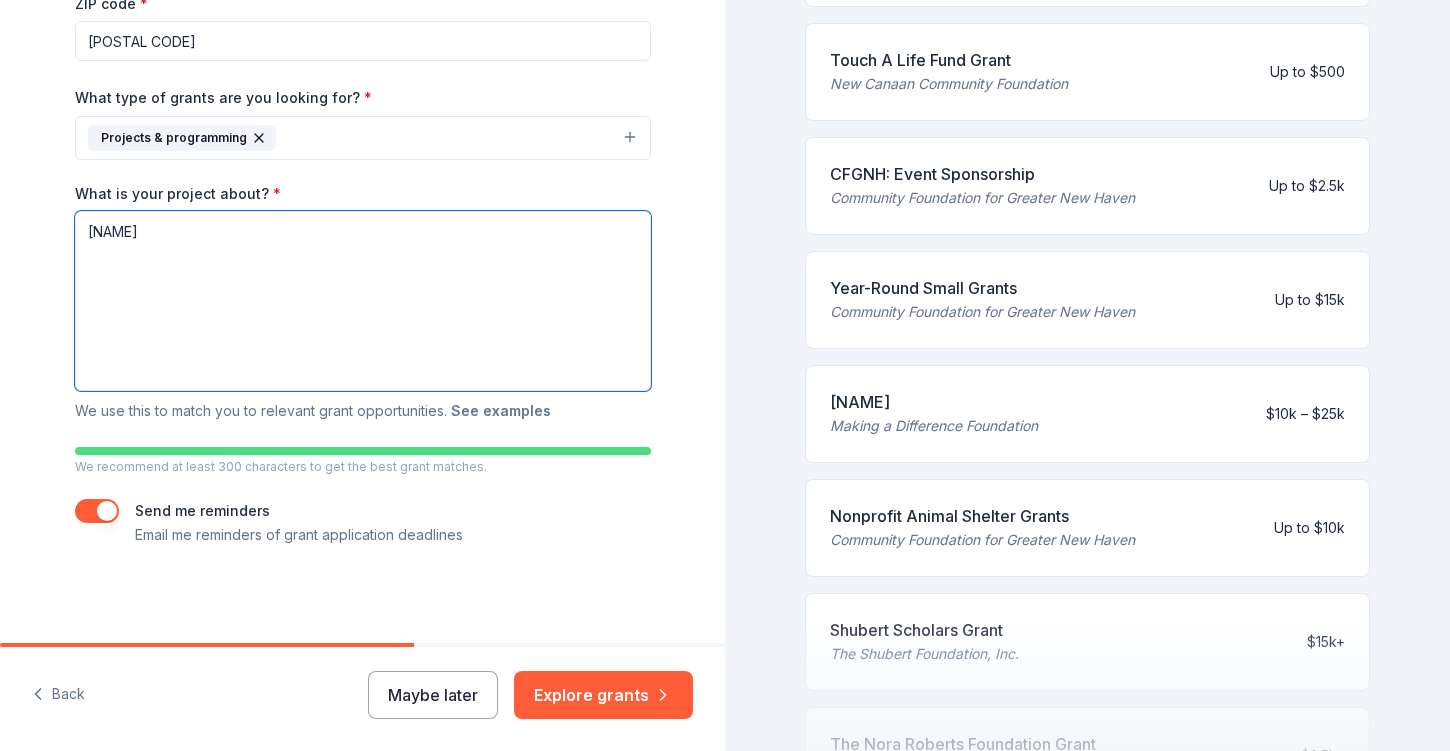 type on "[NAME]" 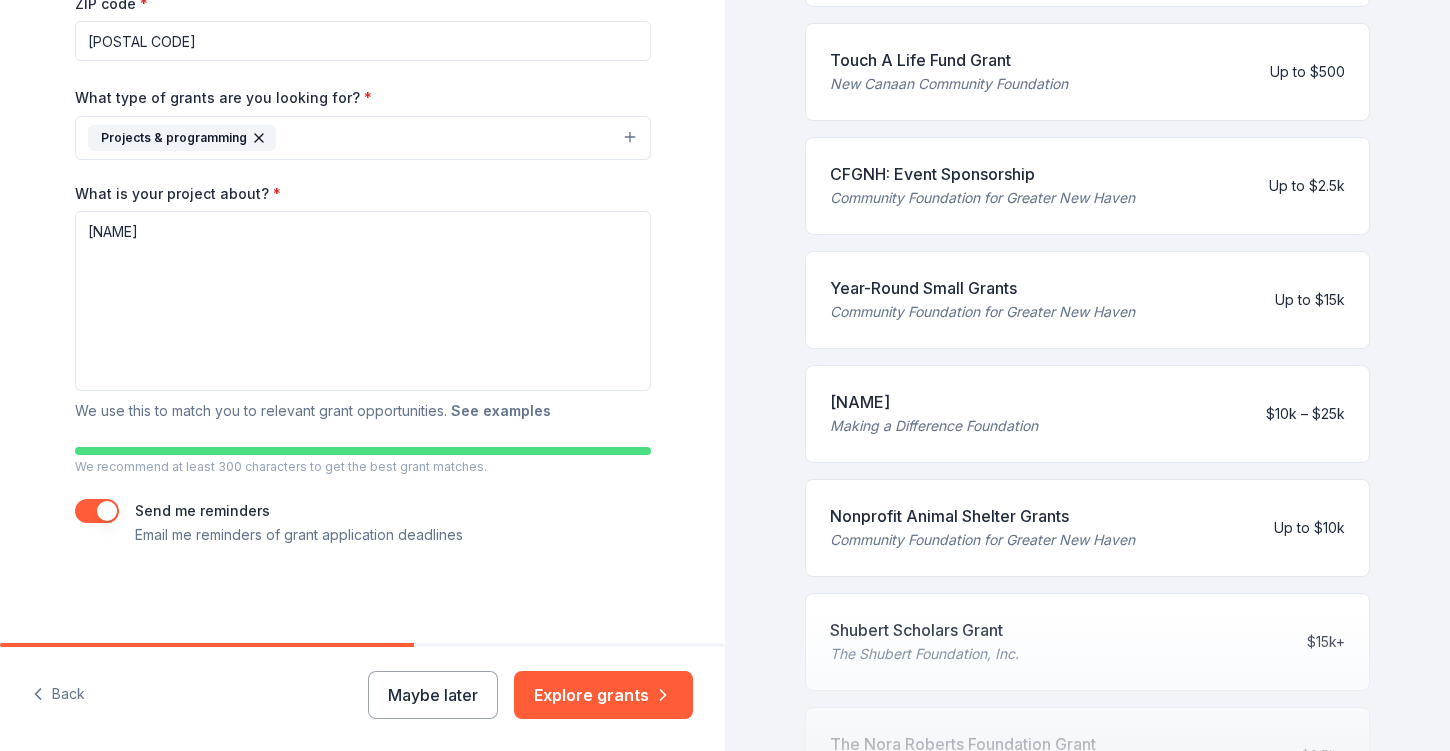 click on "See examples" at bounding box center (501, 411) 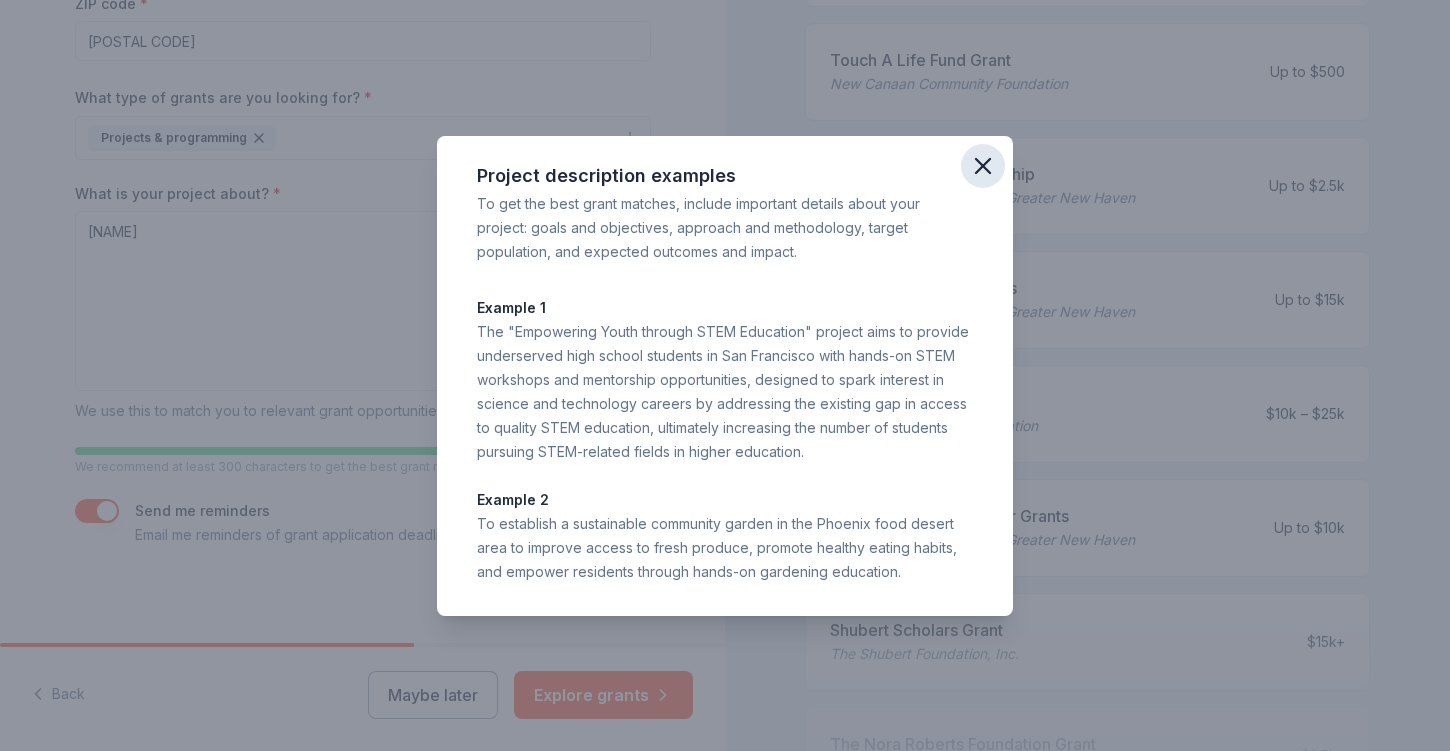 click 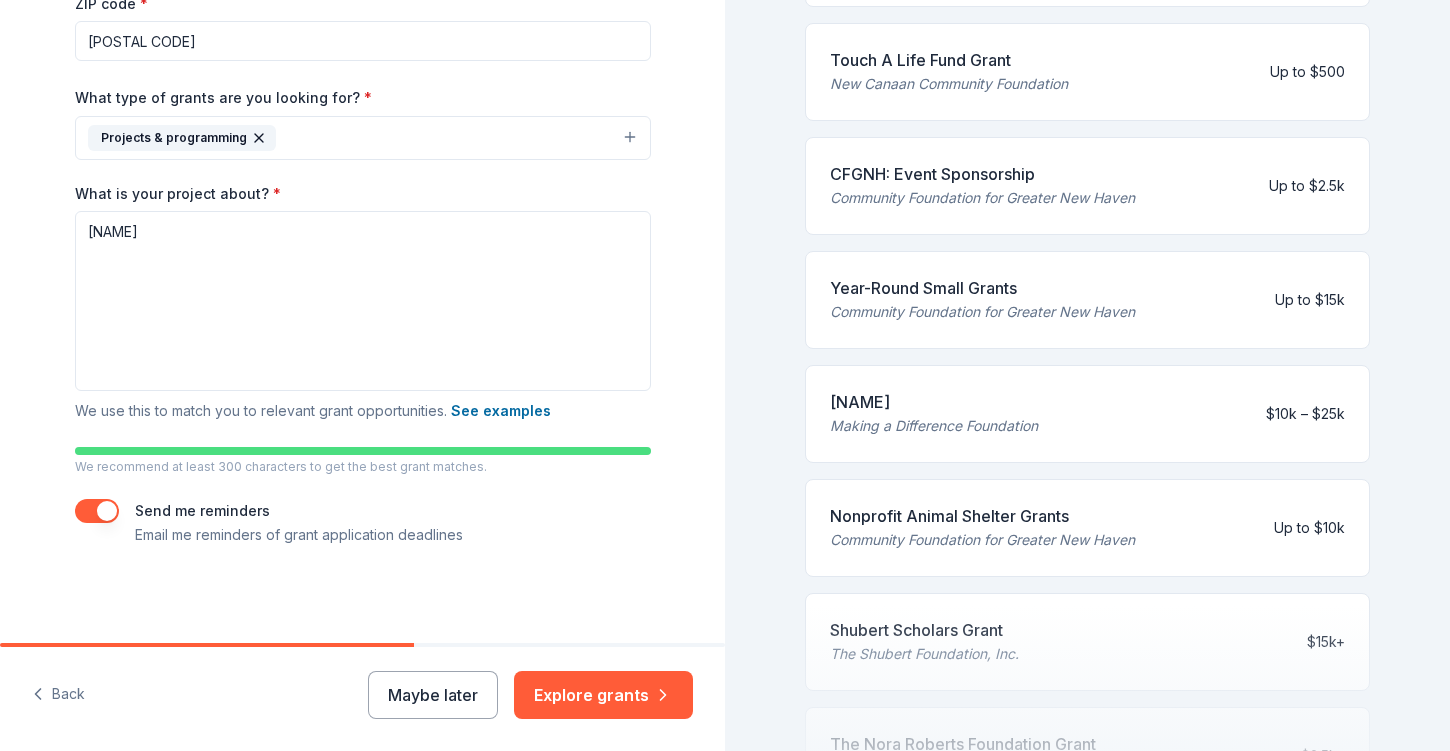 scroll, scrollTop: 30, scrollLeft: 0, axis: vertical 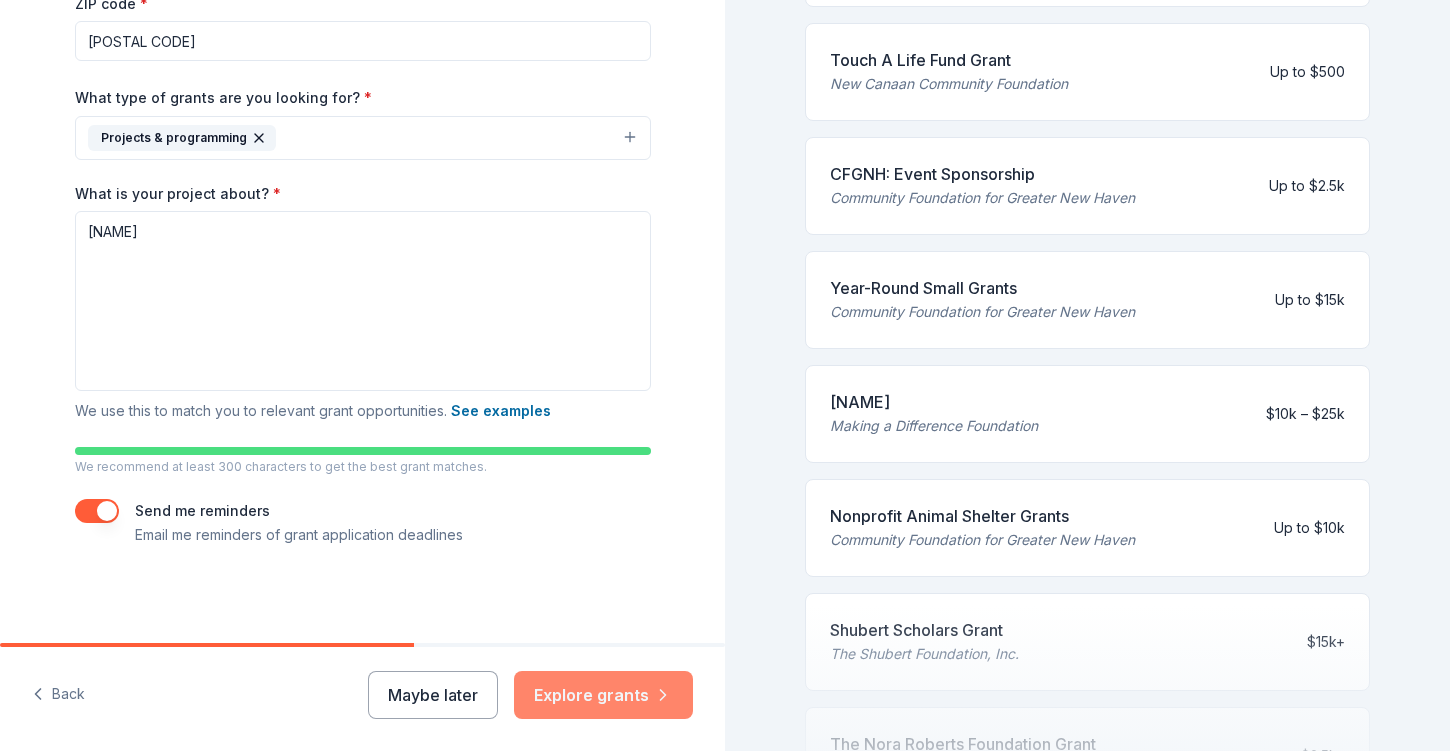 click on "Explore grants" at bounding box center (603, 695) 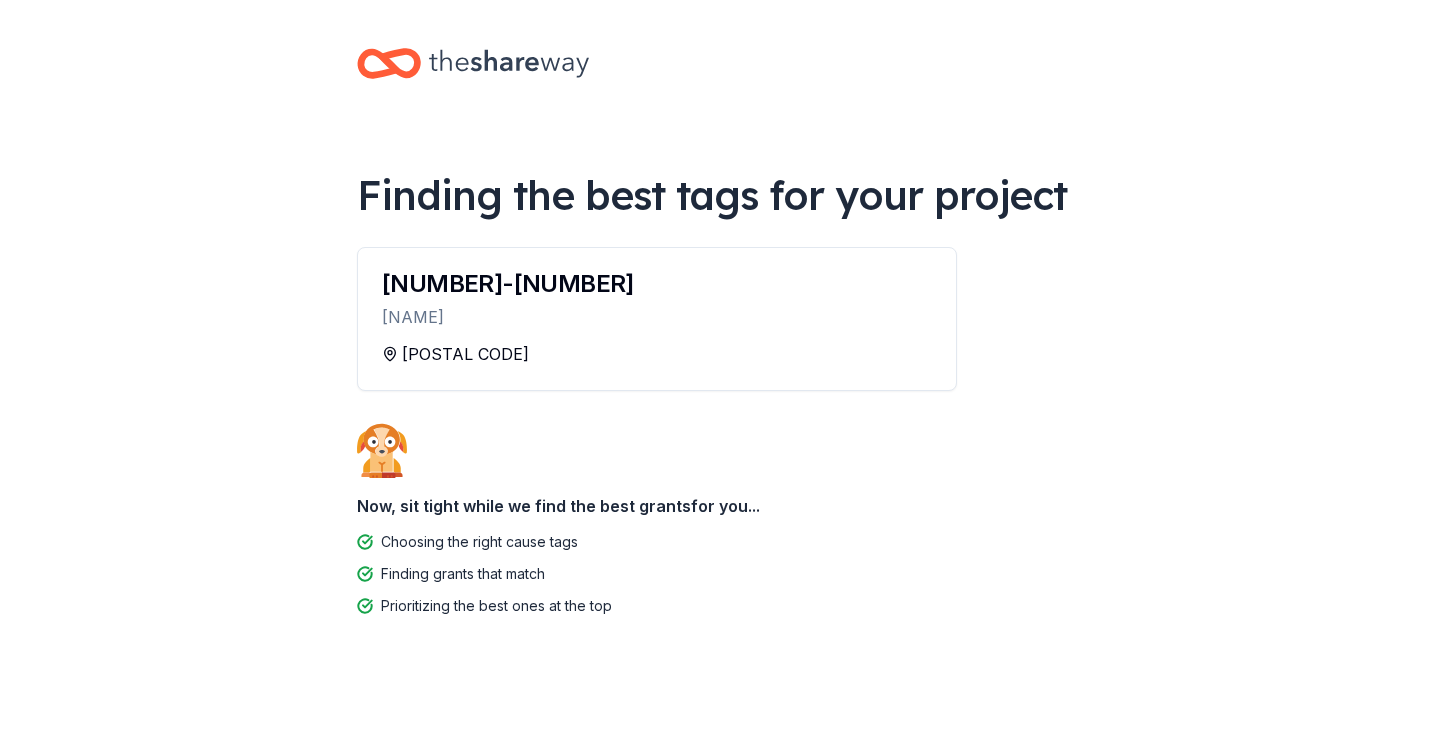 scroll, scrollTop: 152, scrollLeft: 0, axis: vertical 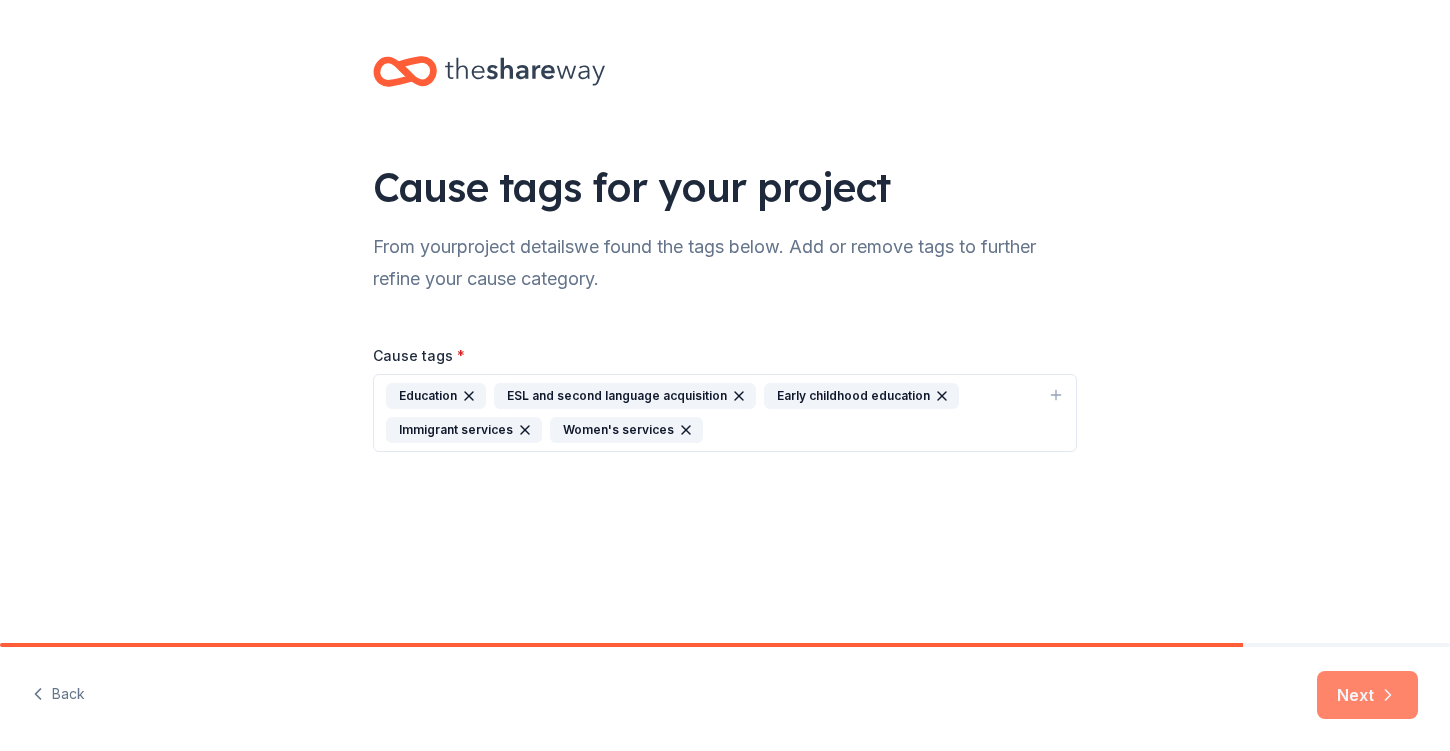 click on "Next" at bounding box center [1367, 695] 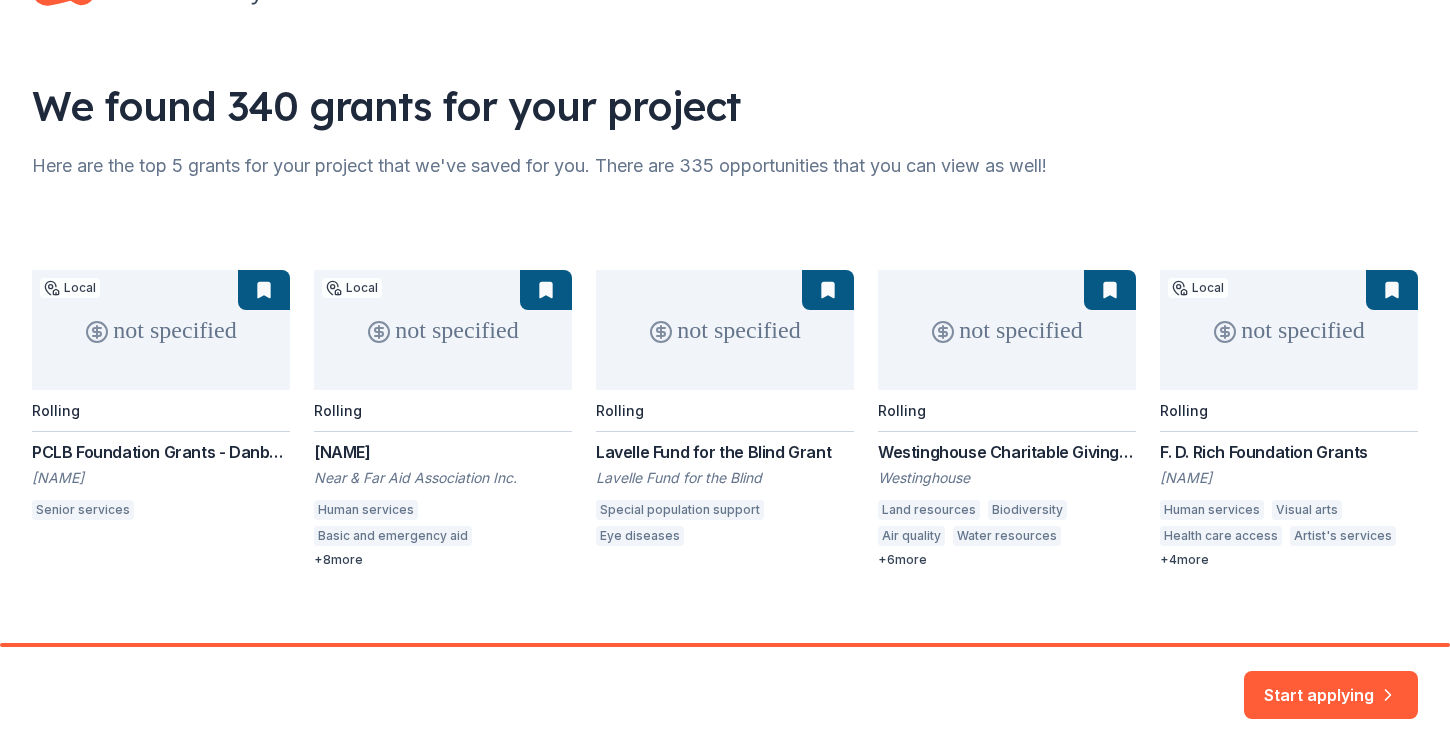 scroll, scrollTop: 87, scrollLeft: 0, axis: vertical 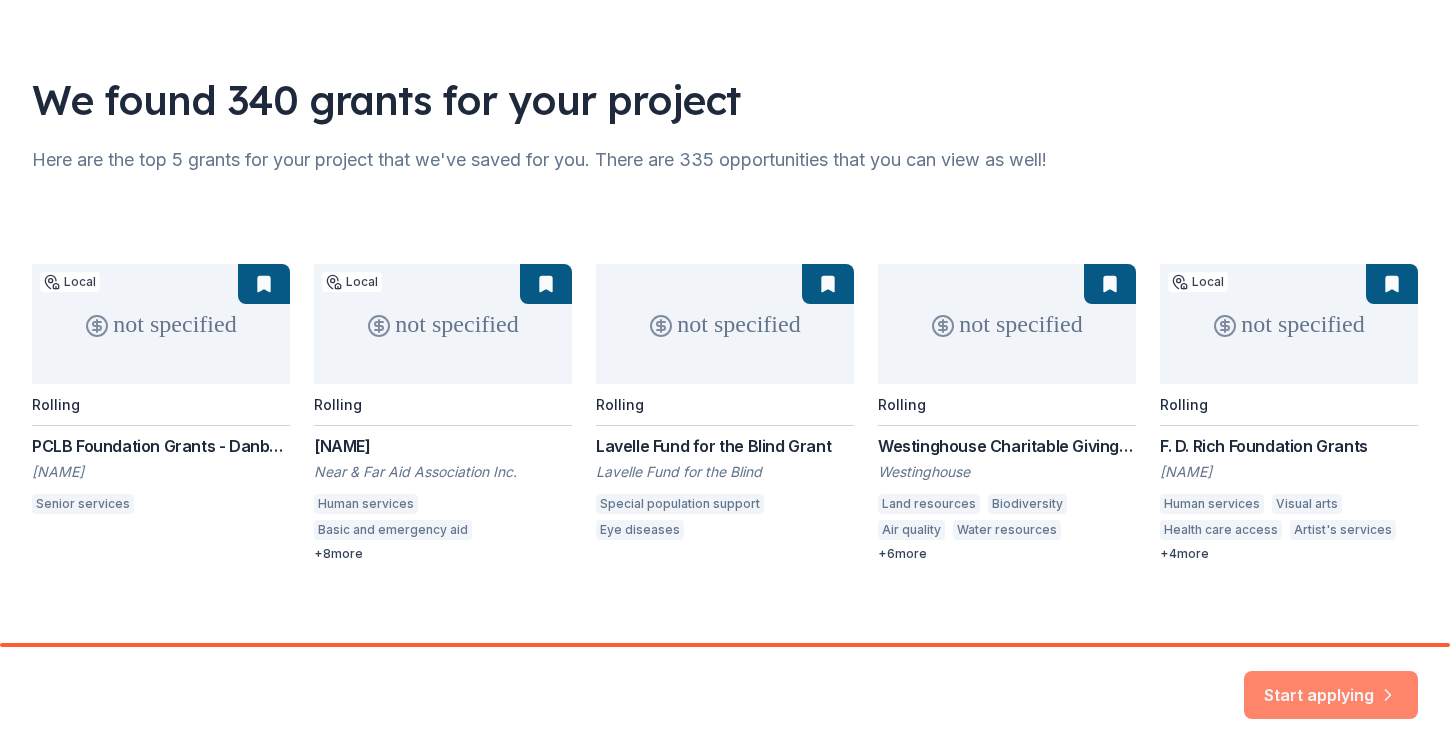 click on "Start applying" at bounding box center (1331, 683) 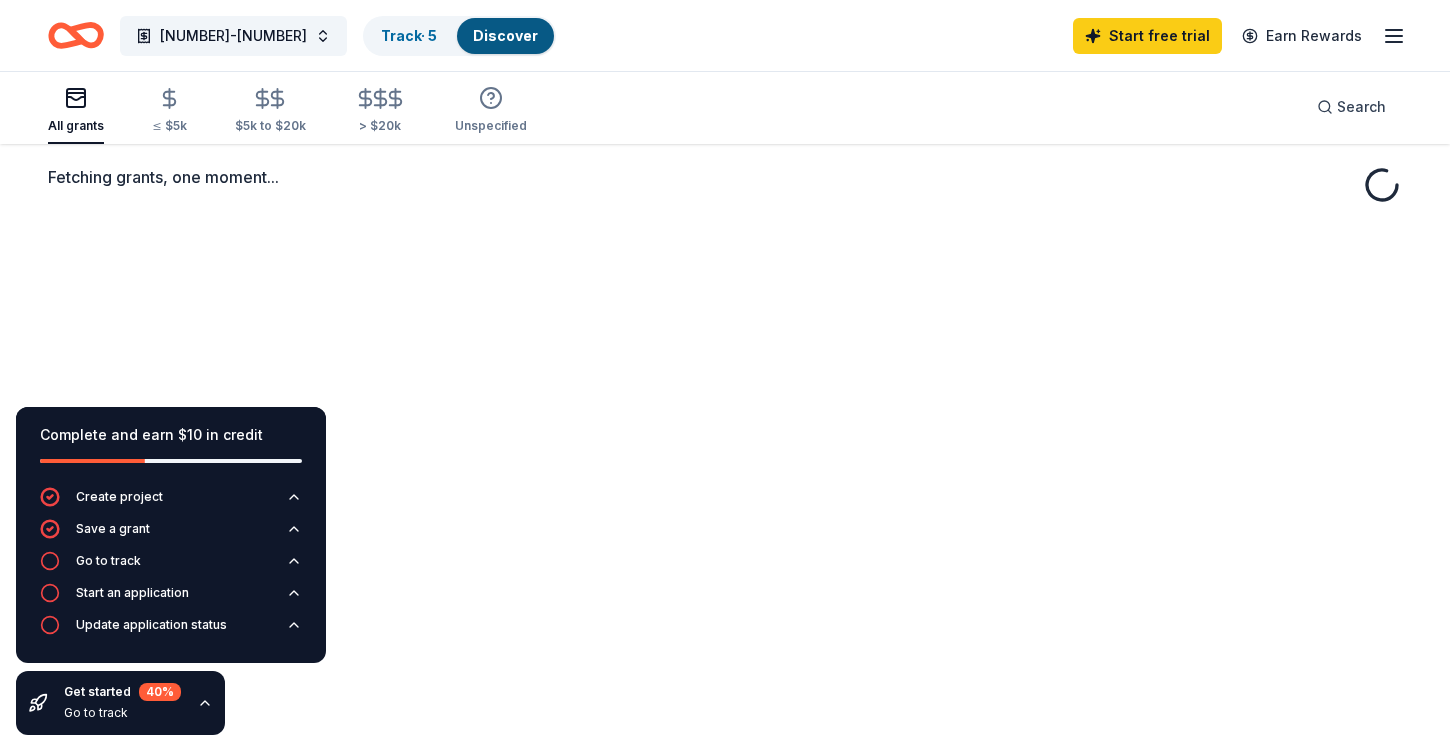 scroll, scrollTop: 82, scrollLeft: 0, axis: vertical 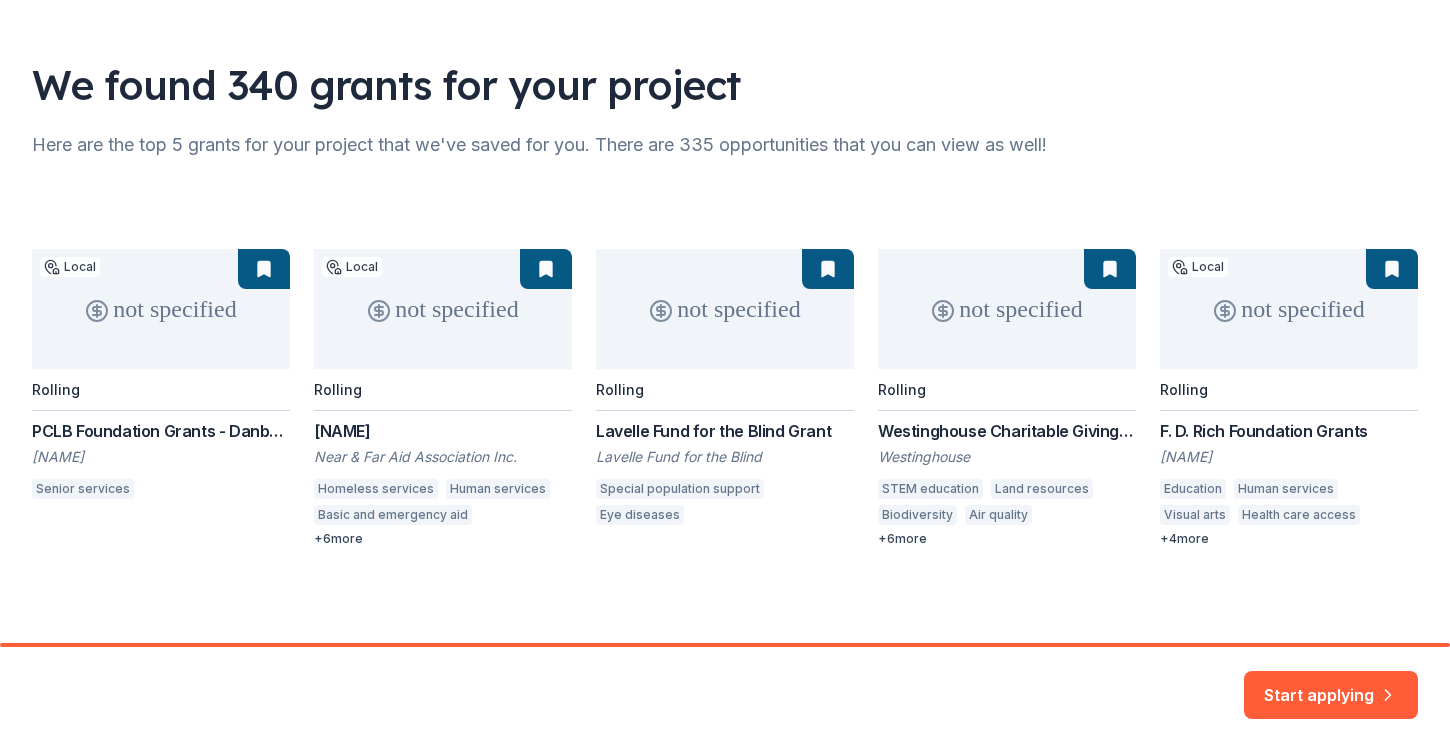 click on "[NAME]" at bounding box center [725, 398] 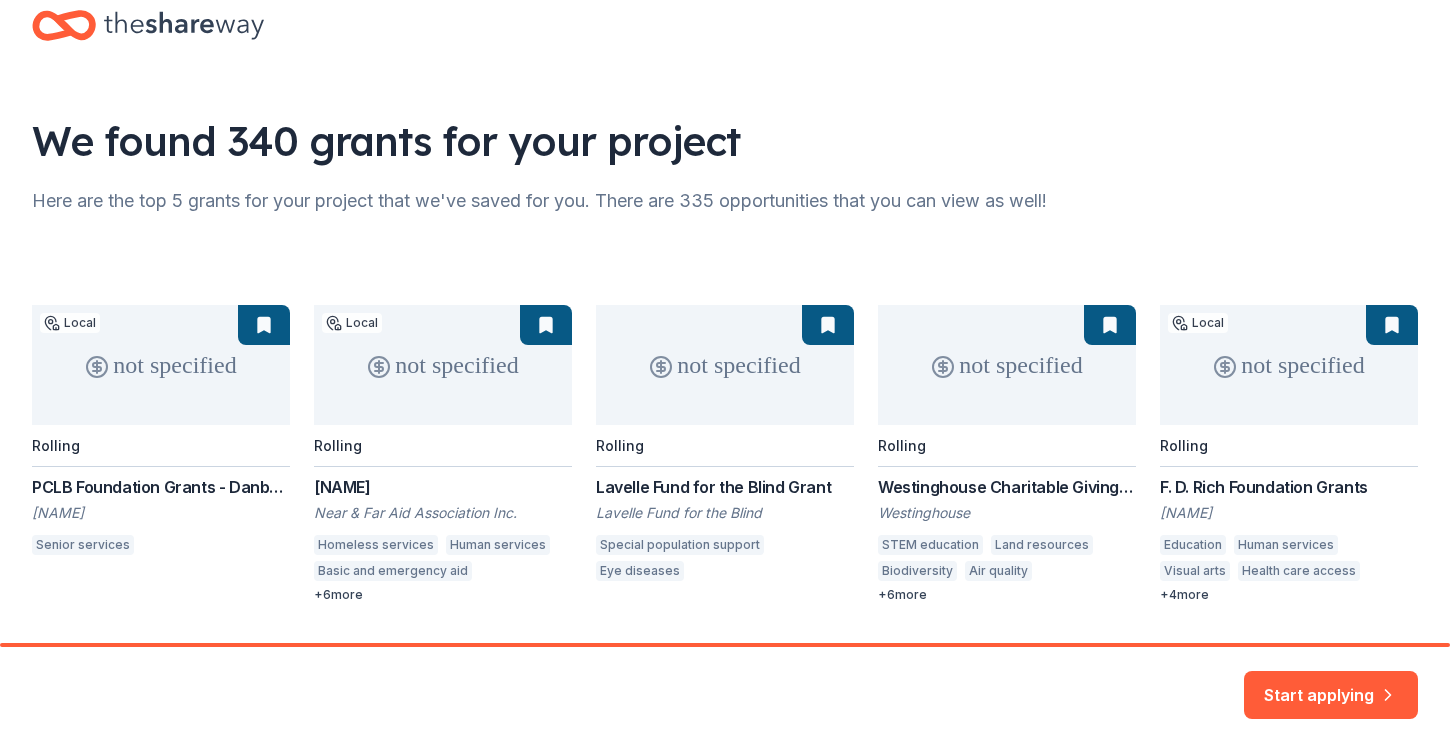 scroll, scrollTop: 102, scrollLeft: 0, axis: vertical 